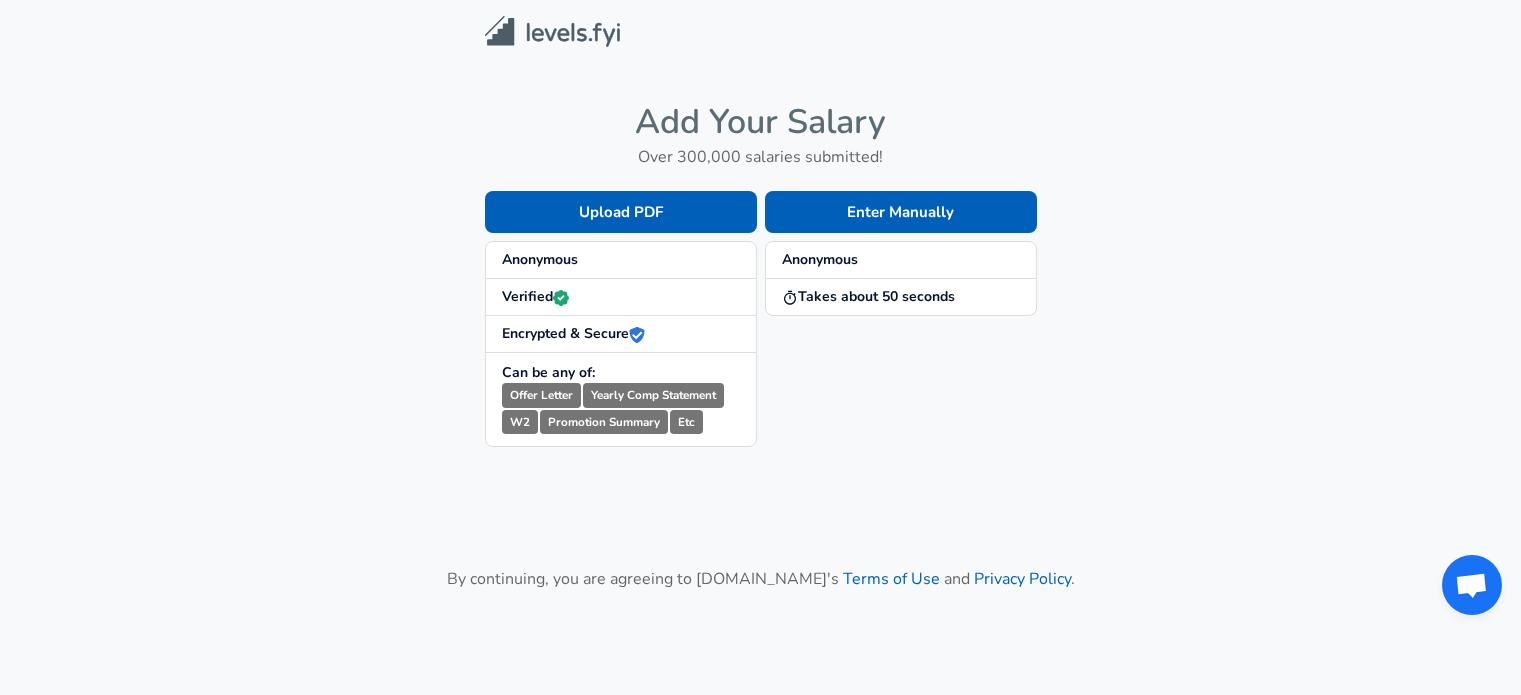scroll, scrollTop: 0, scrollLeft: 0, axis: both 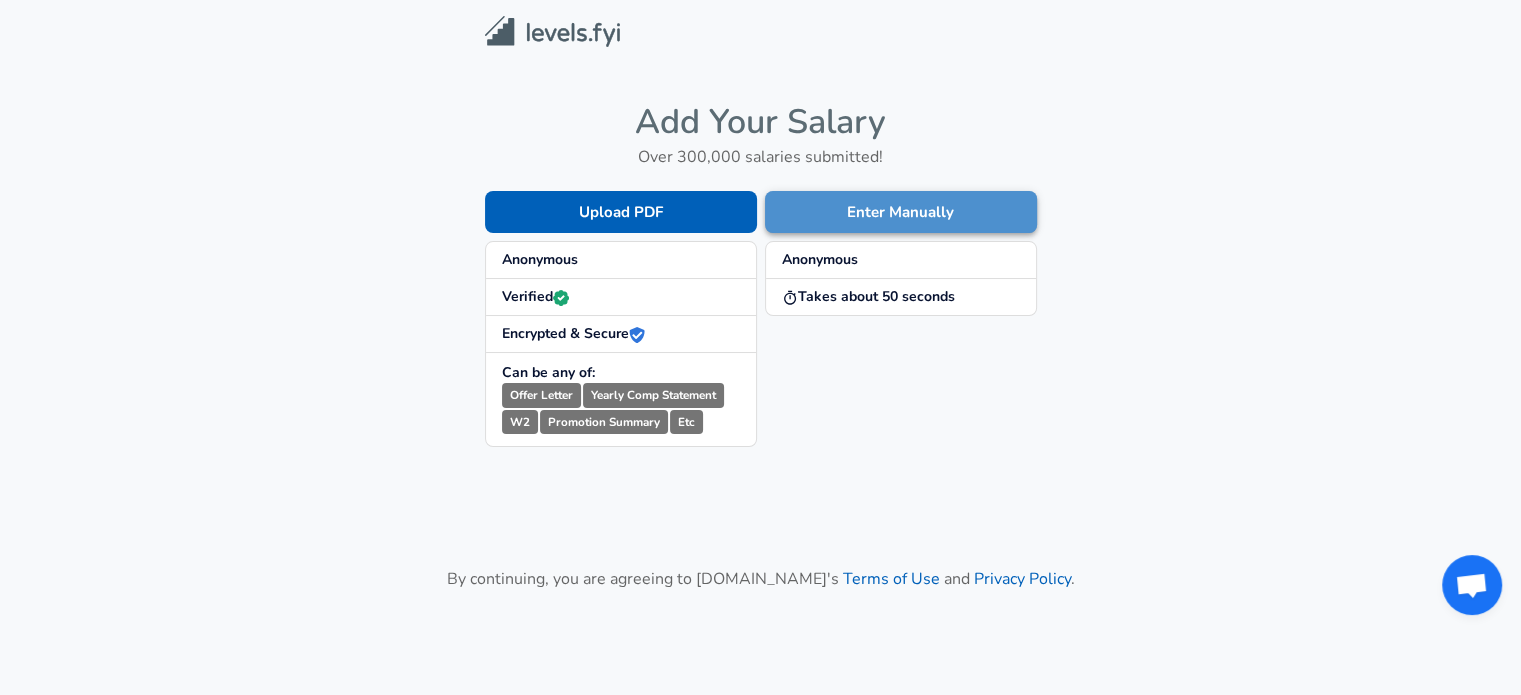 click on "Enter Manually" at bounding box center [901, 212] 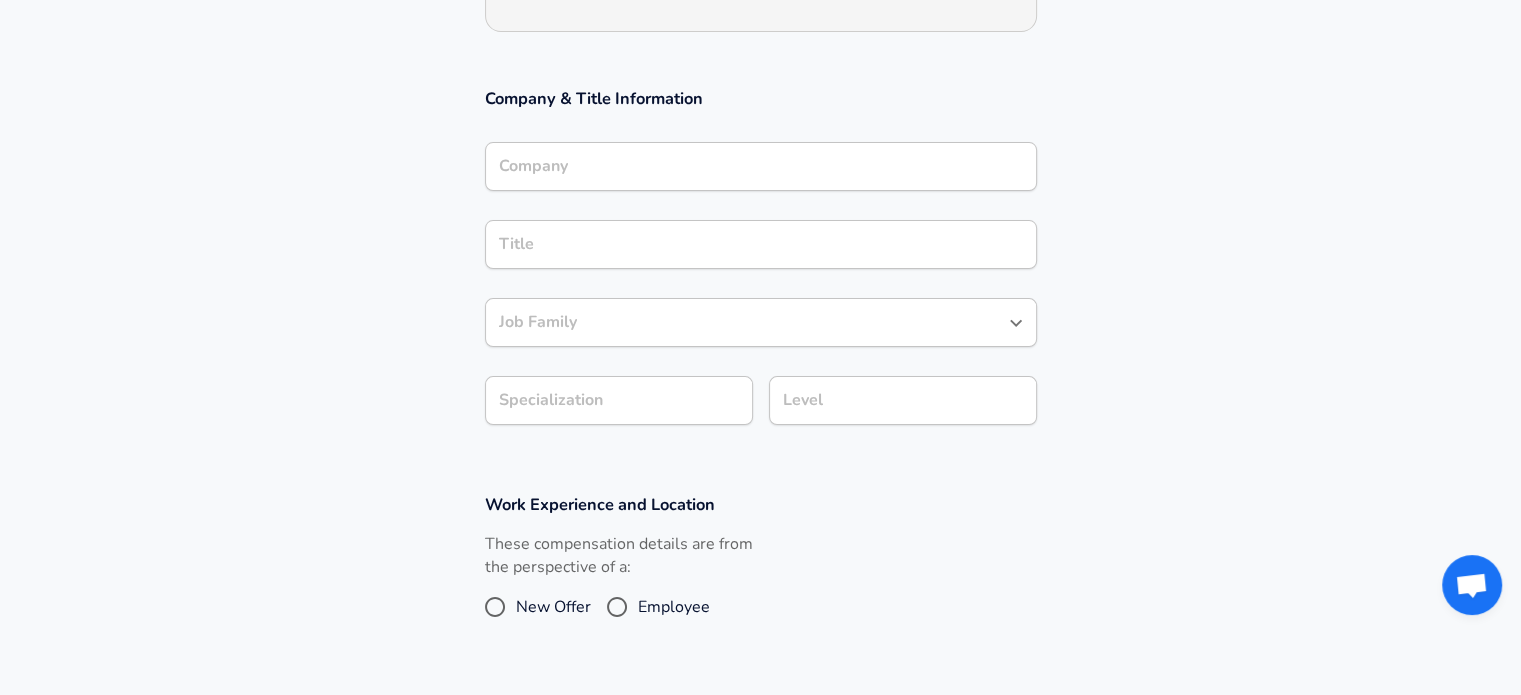 scroll, scrollTop: 323, scrollLeft: 0, axis: vertical 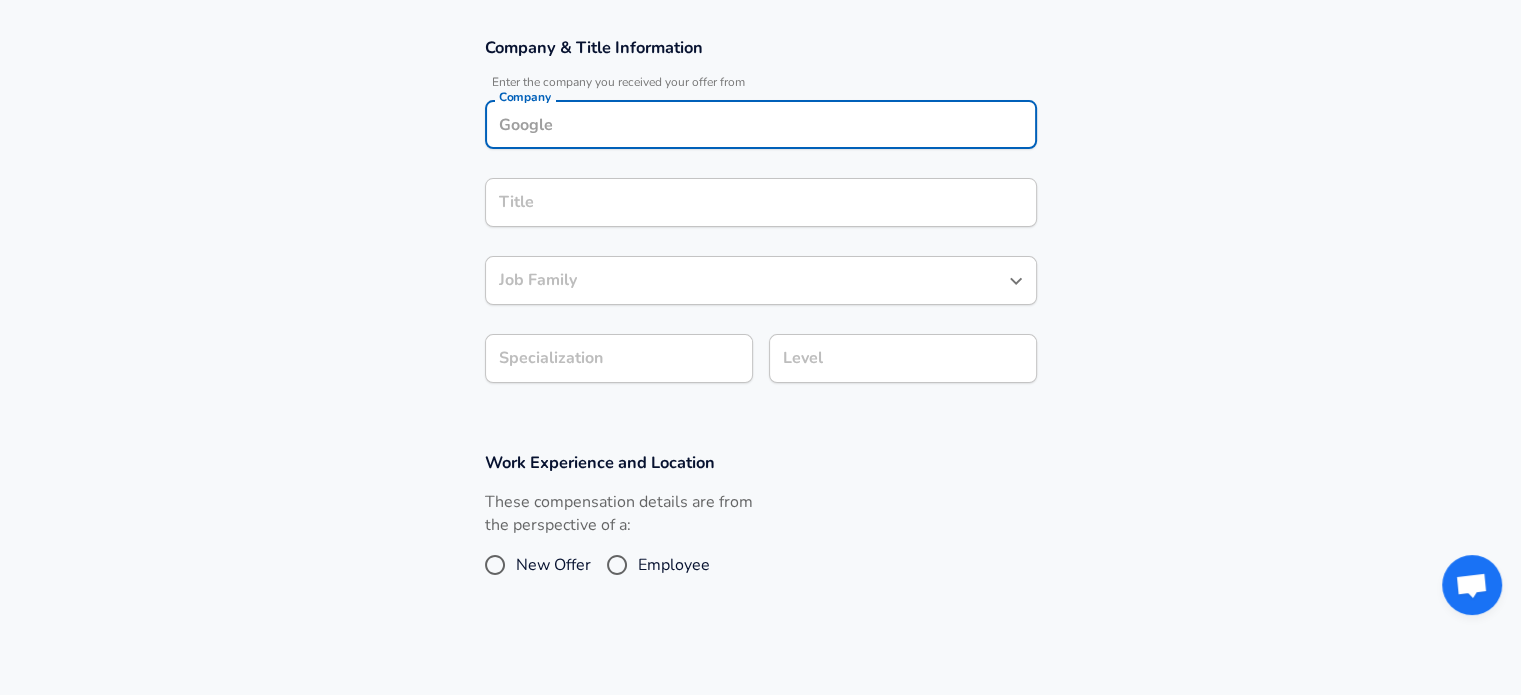 click on "Company" at bounding box center [761, 124] 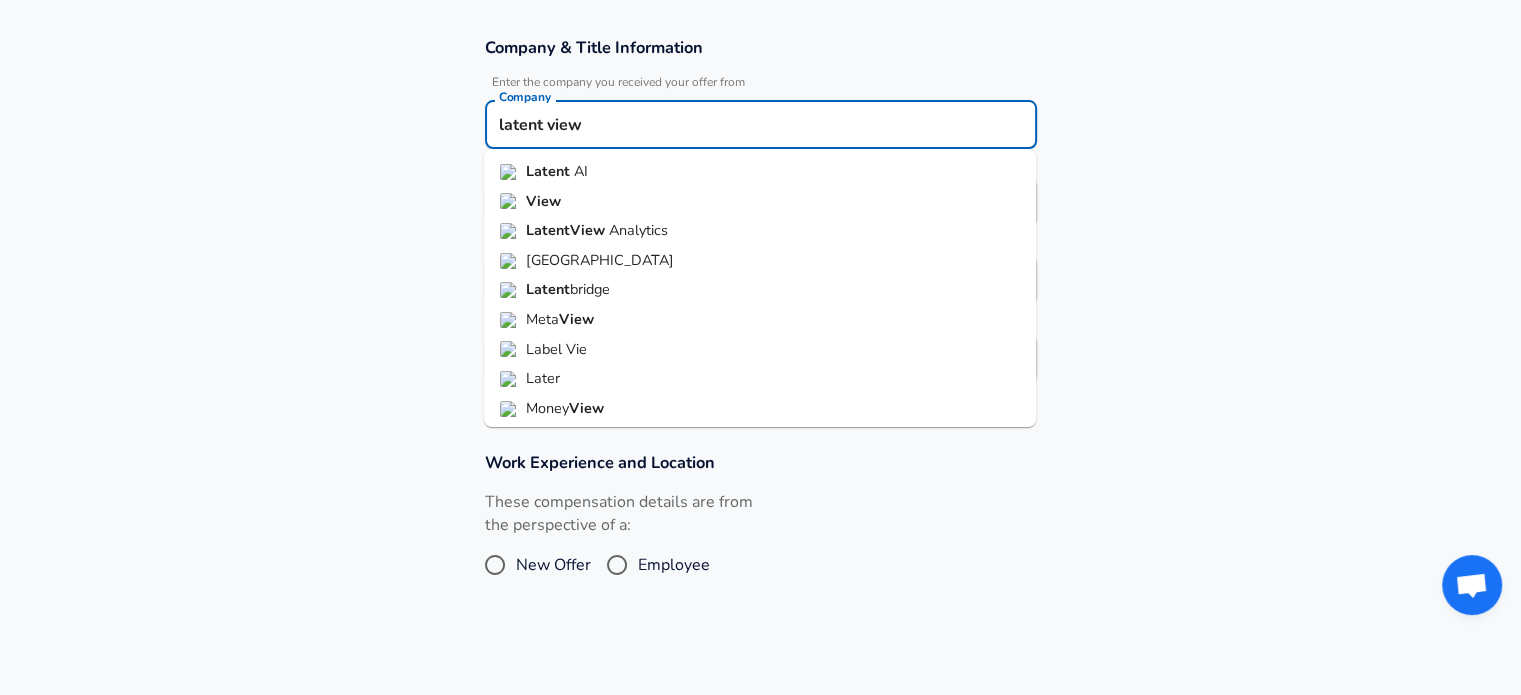 click on "Latent    AI View Latent View    Analytics Lakeview Village Latent bridge Meta  View Label Vie Later Money  View World  View latent     view" at bounding box center (760, 288) 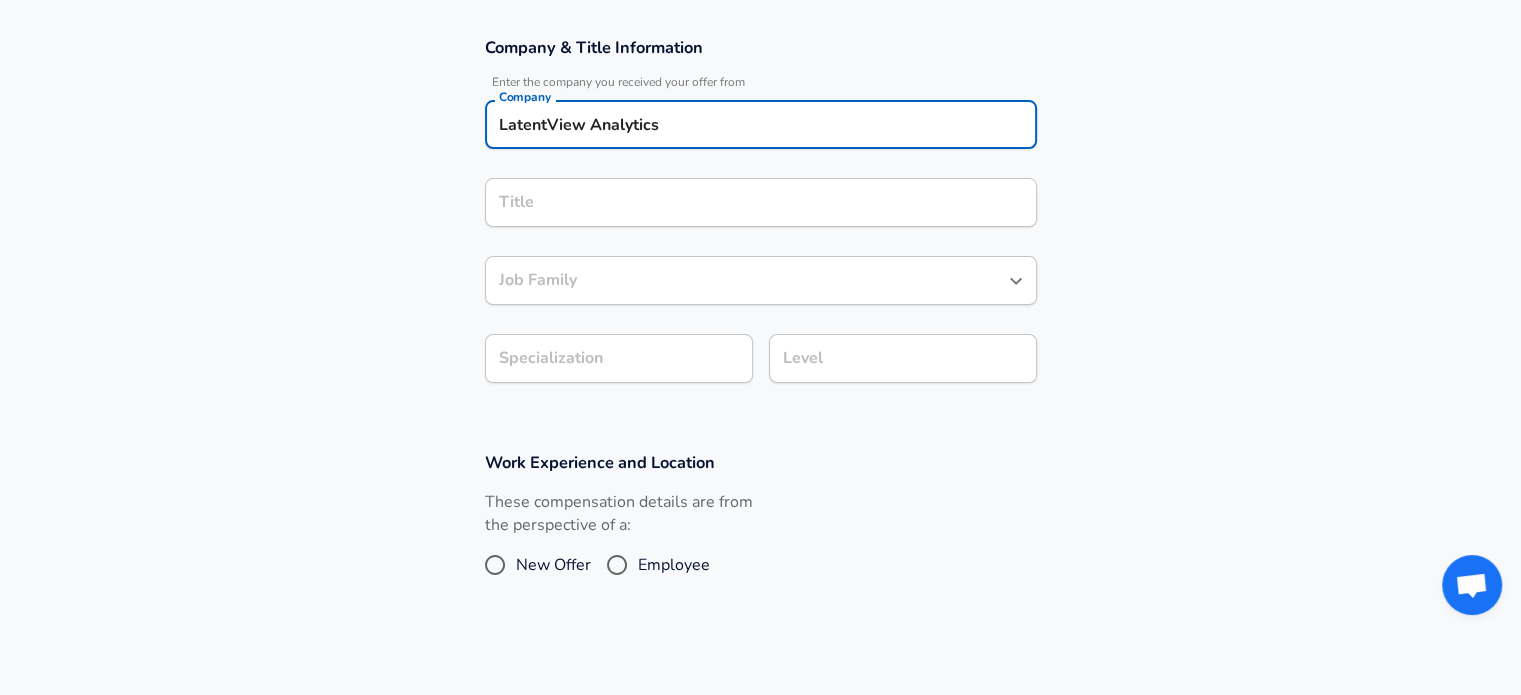 type on "LatentView Analytics" 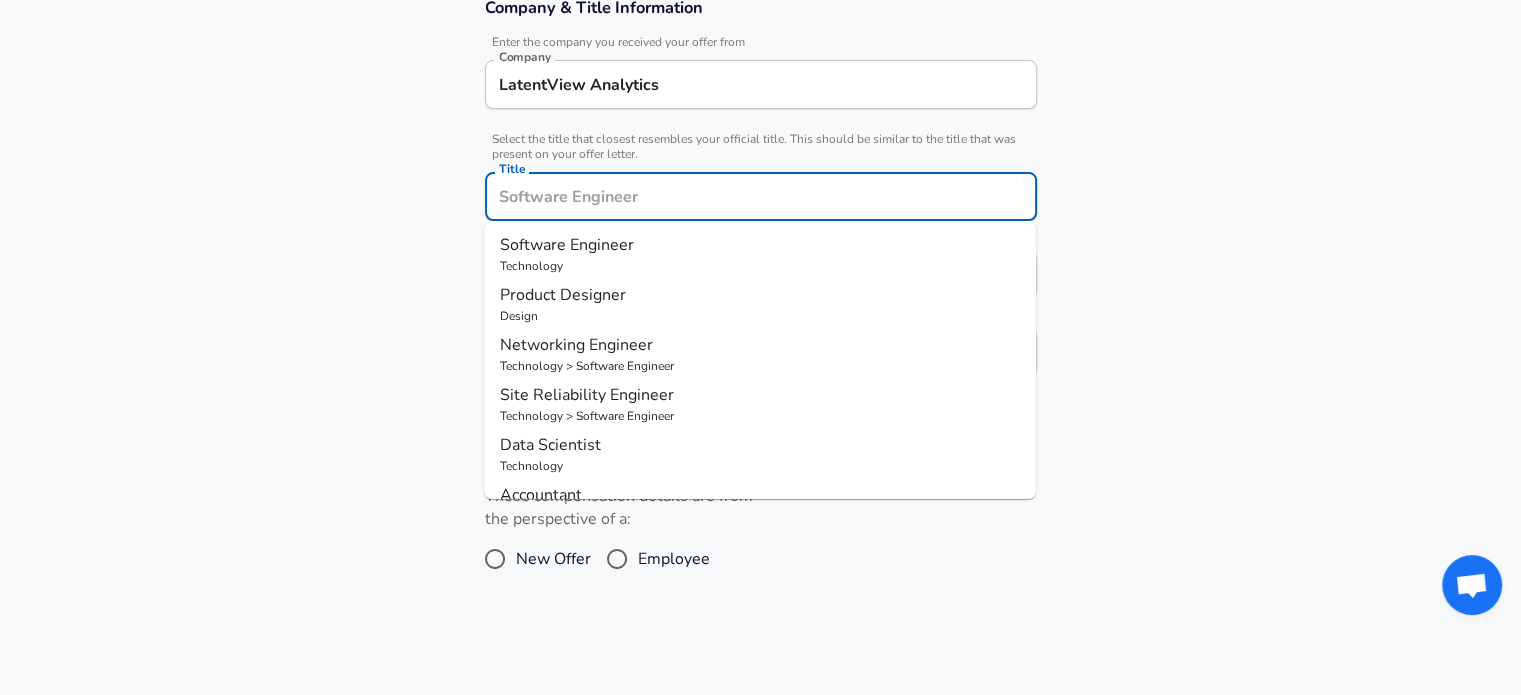 click on "Title" at bounding box center (761, 196) 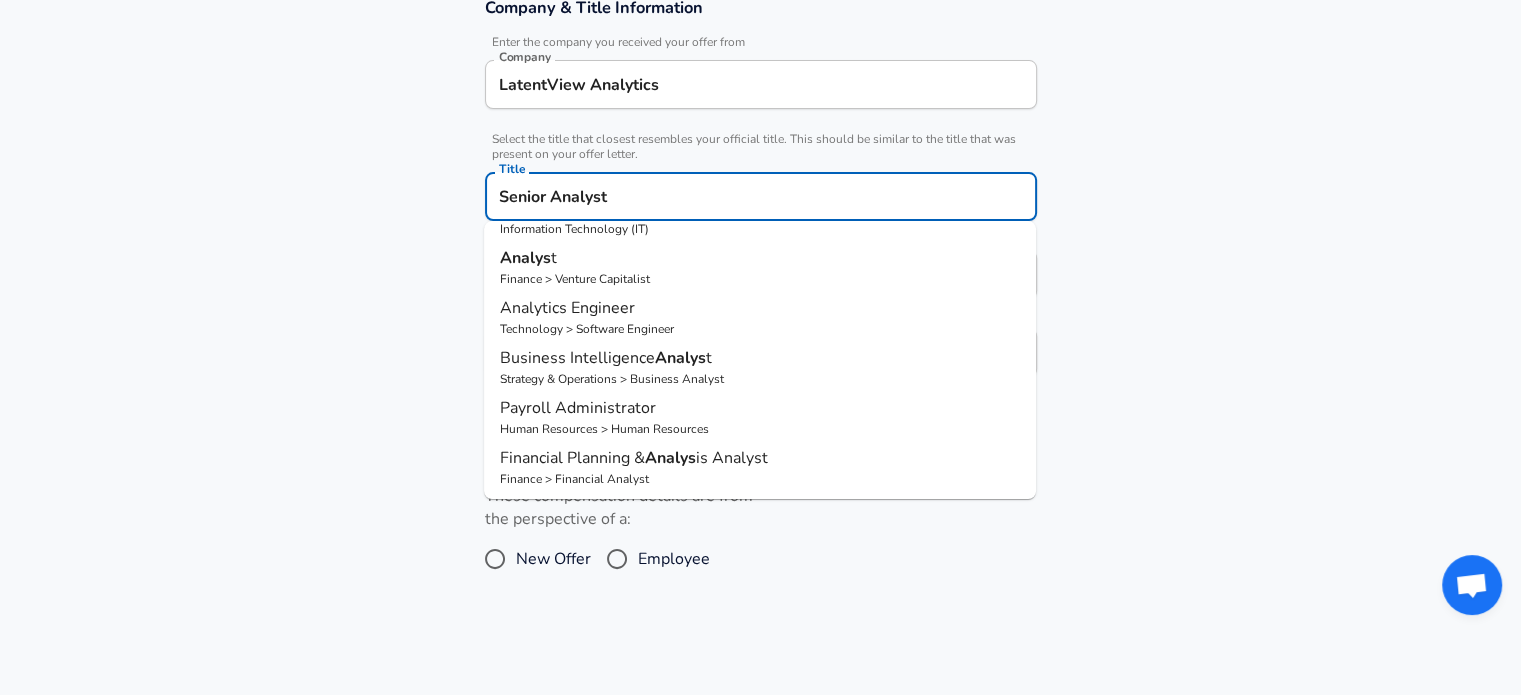 scroll, scrollTop: 0, scrollLeft: 0, axis: both 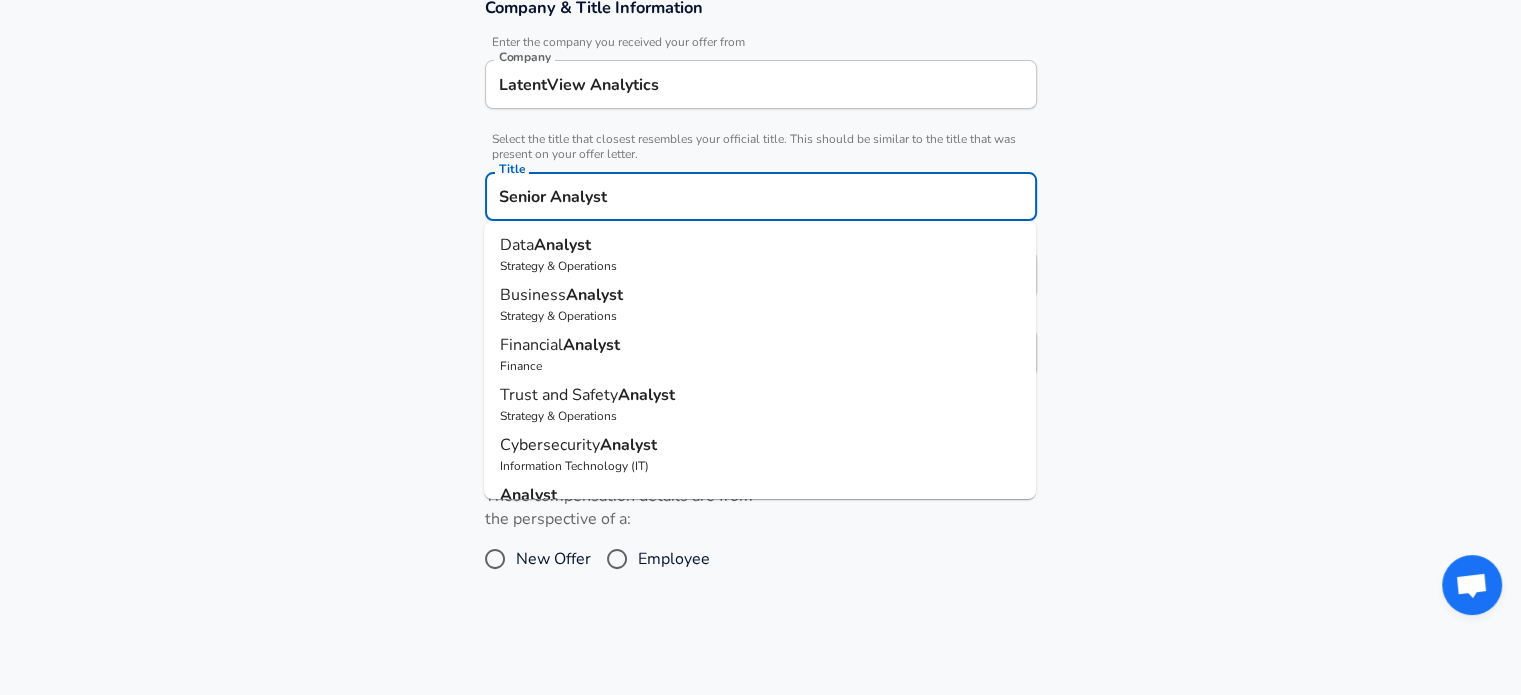 click on "Analyst" at bounding box center (562, 245) 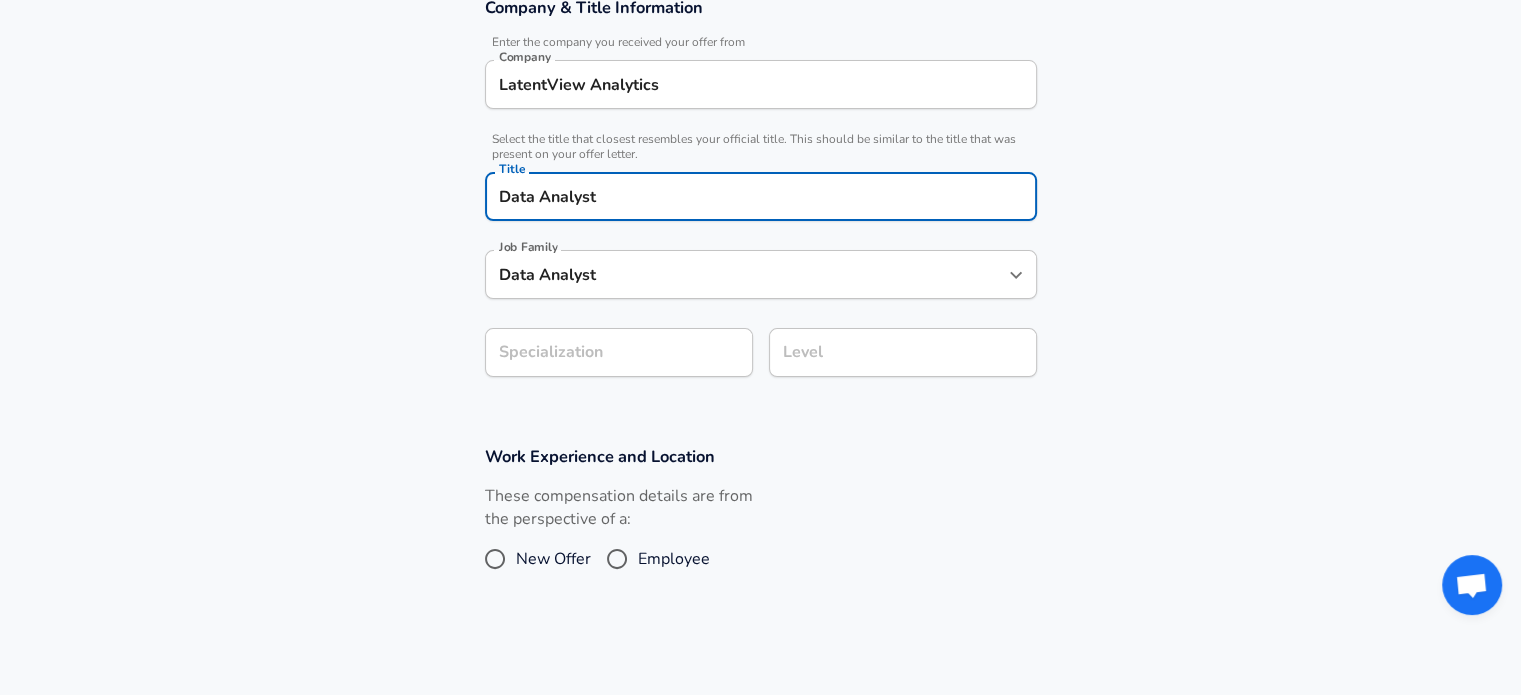 type on "Data Analyst" 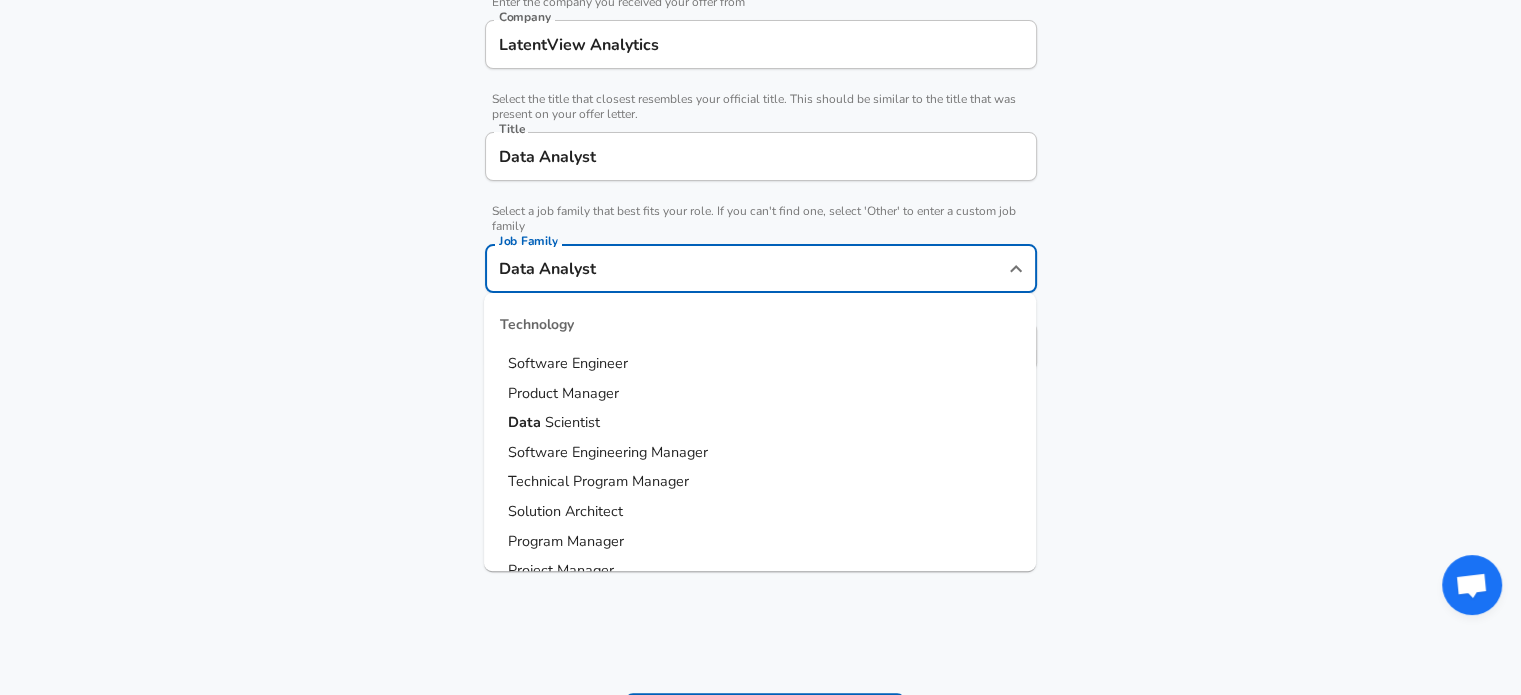 click on "Data Analyst" at bounding box center [746, 268] 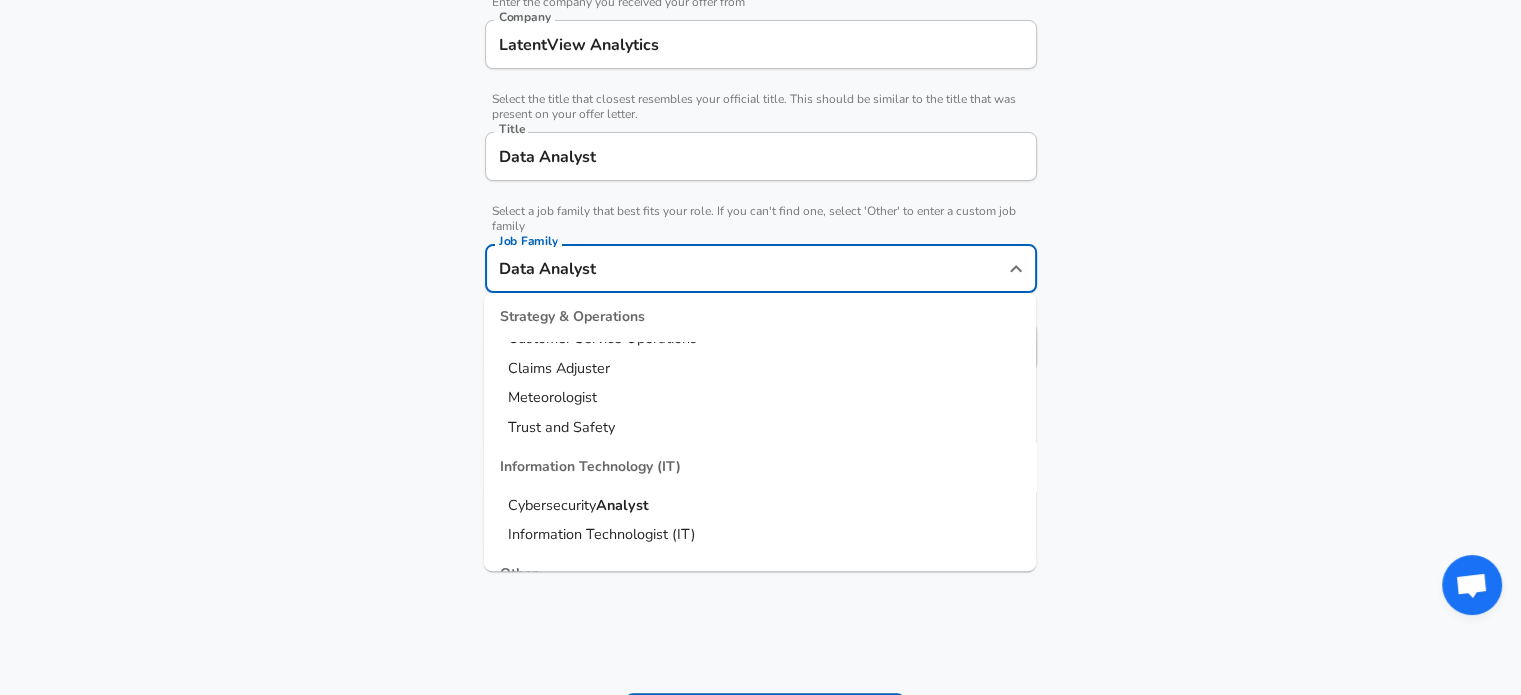 scroll, scrollTop: 2714, scrollLeft: 0, axis: vertical 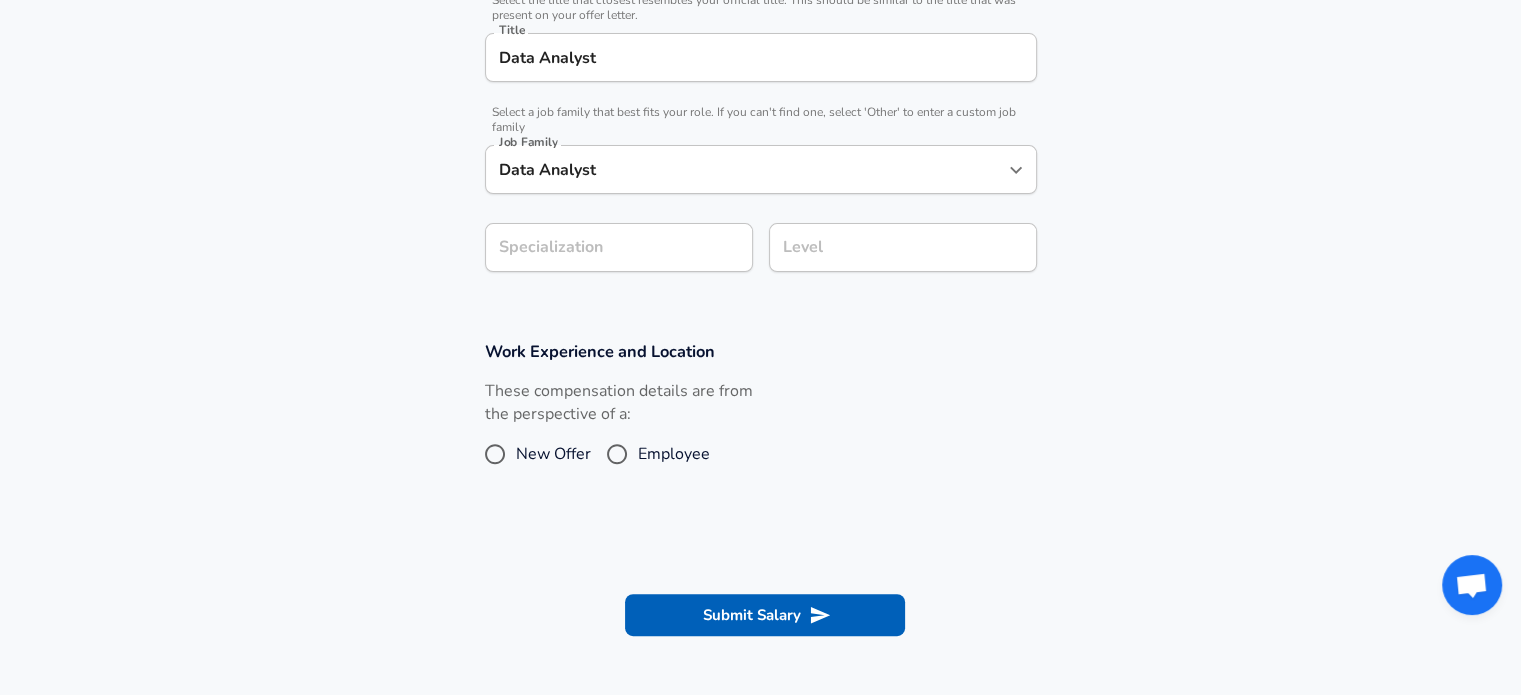 click on "Work Experience and Location These compensation details are from the perspective of a: New Offer Employee" at bounding box center (760, 417) 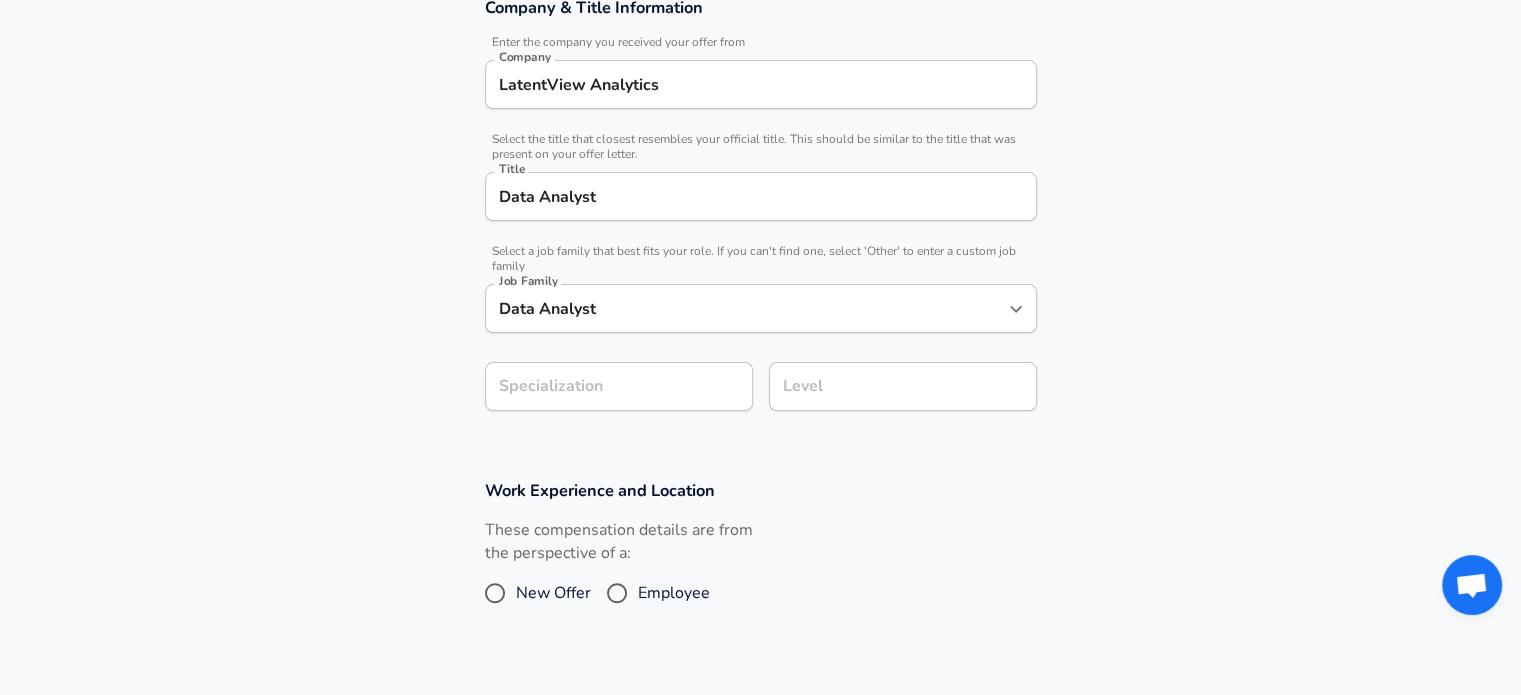scroll, scrollTop: 443, scrollLeft: 0, axis: vertical 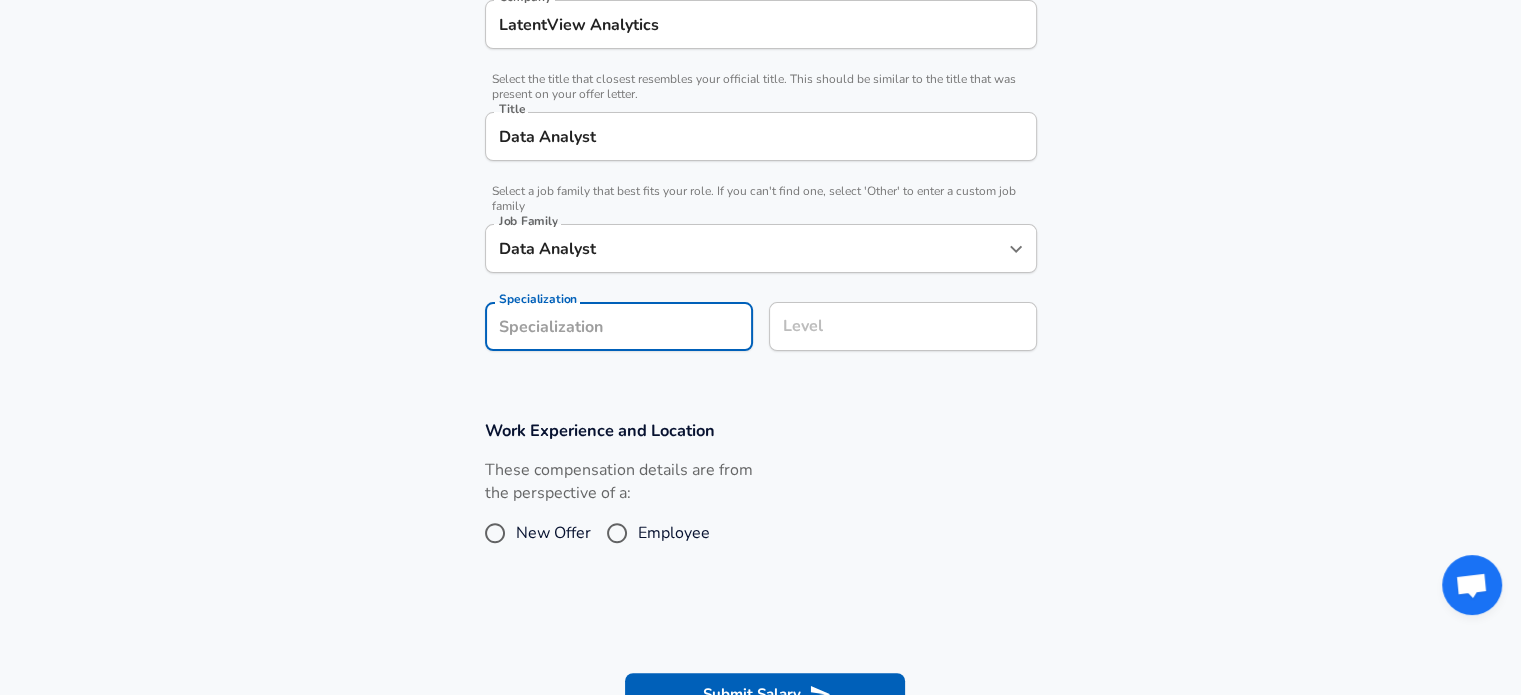 click on "Company & Title Information   Enter the company you received your offer from Company LatentView Analytics Company   Select the title that closest resembles your official title. This should be similar to the title that was present on your offer letter. Title Data Analyst Title   Select a job family that best fits your role. If you can't find one, select 'Other' to enter a custom job family Job Family Data Analyst Job Family Specialization Specialization Level Level" at bounding box center (760, 154) 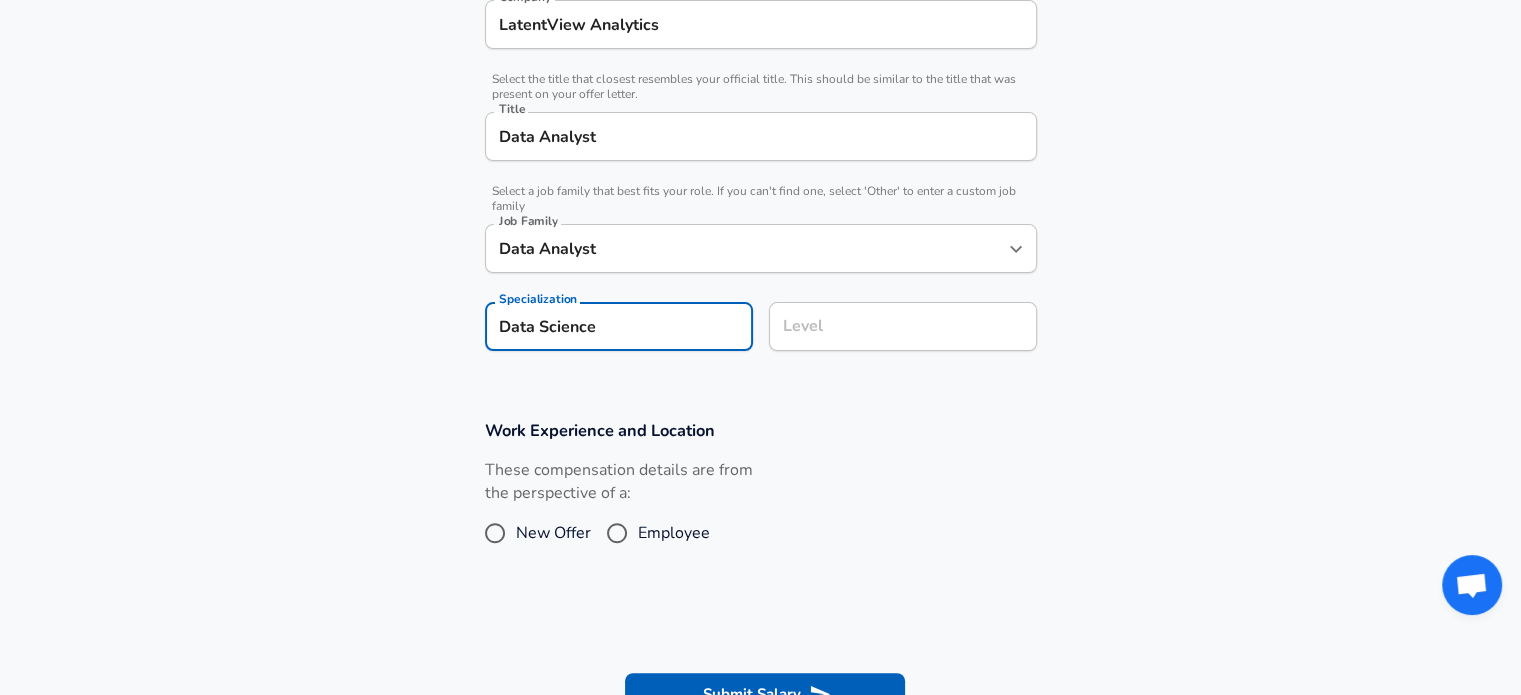 type on "Data Science" 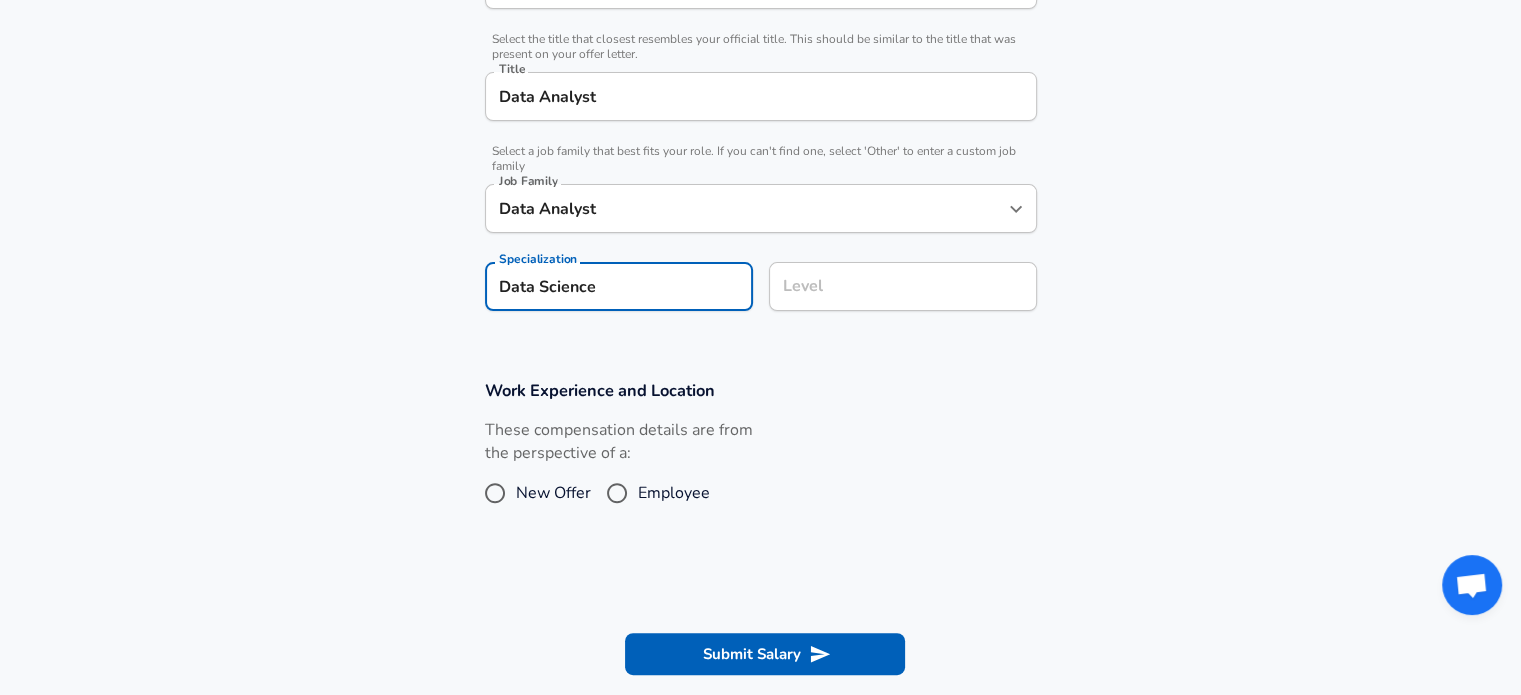 click on "Level" at bounding box center [903, 286] 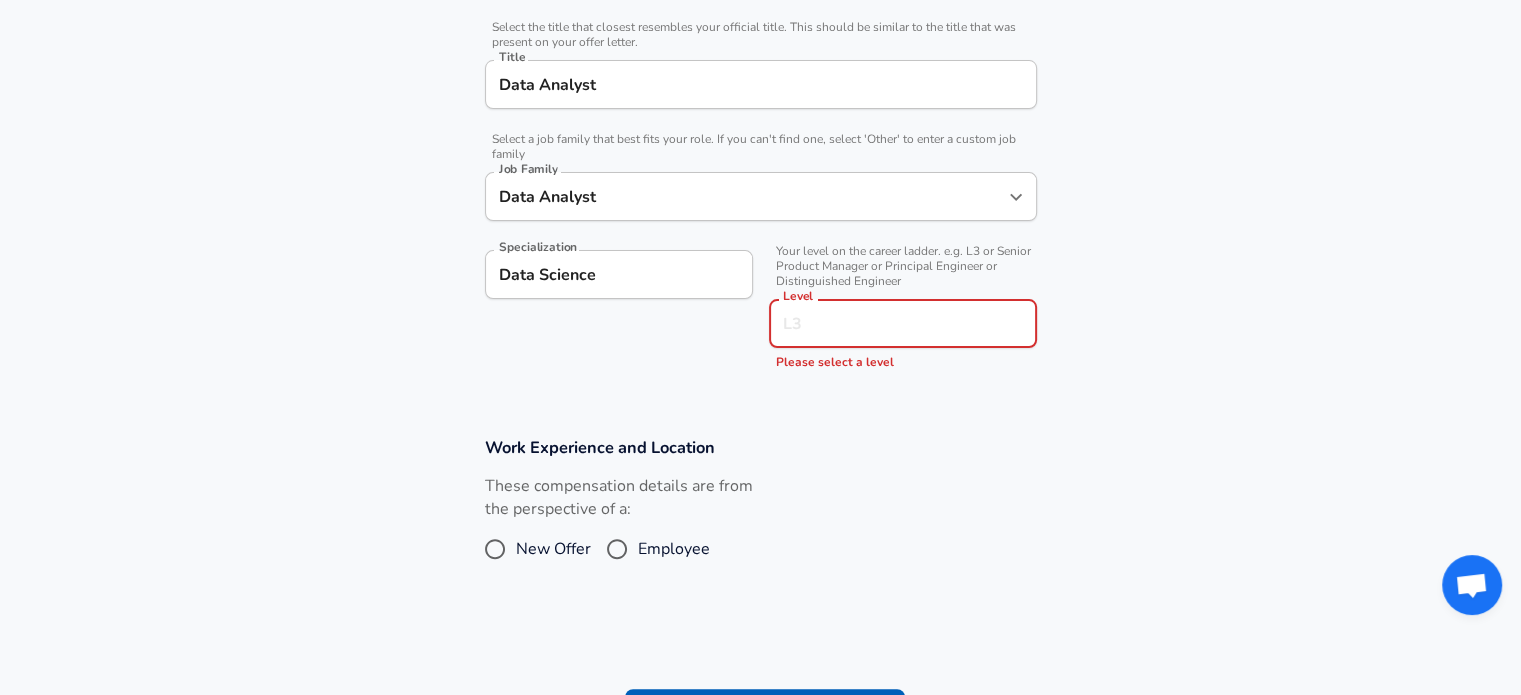 scroll, scrollTop: 498, scrollLeft: 0, axis: vertical 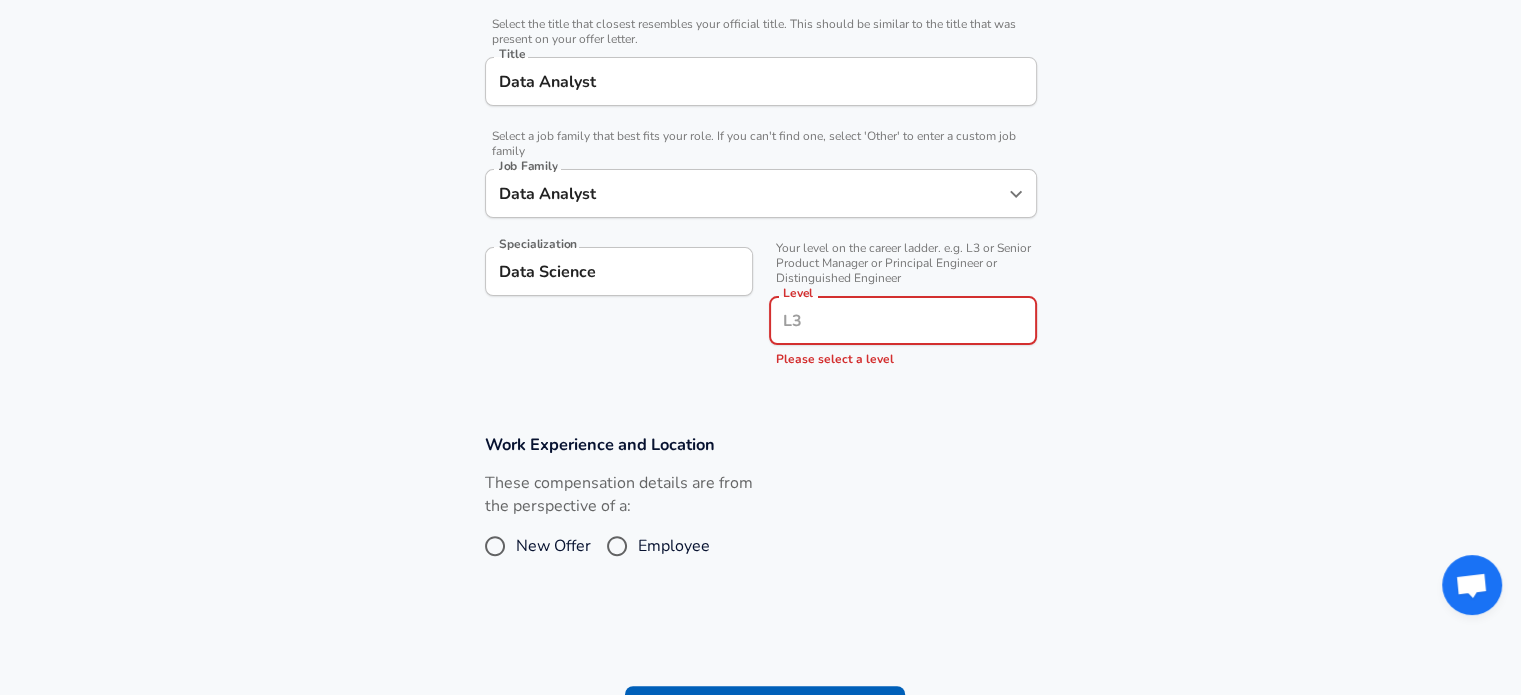 click on "Level" at bounding box center [903, 320] 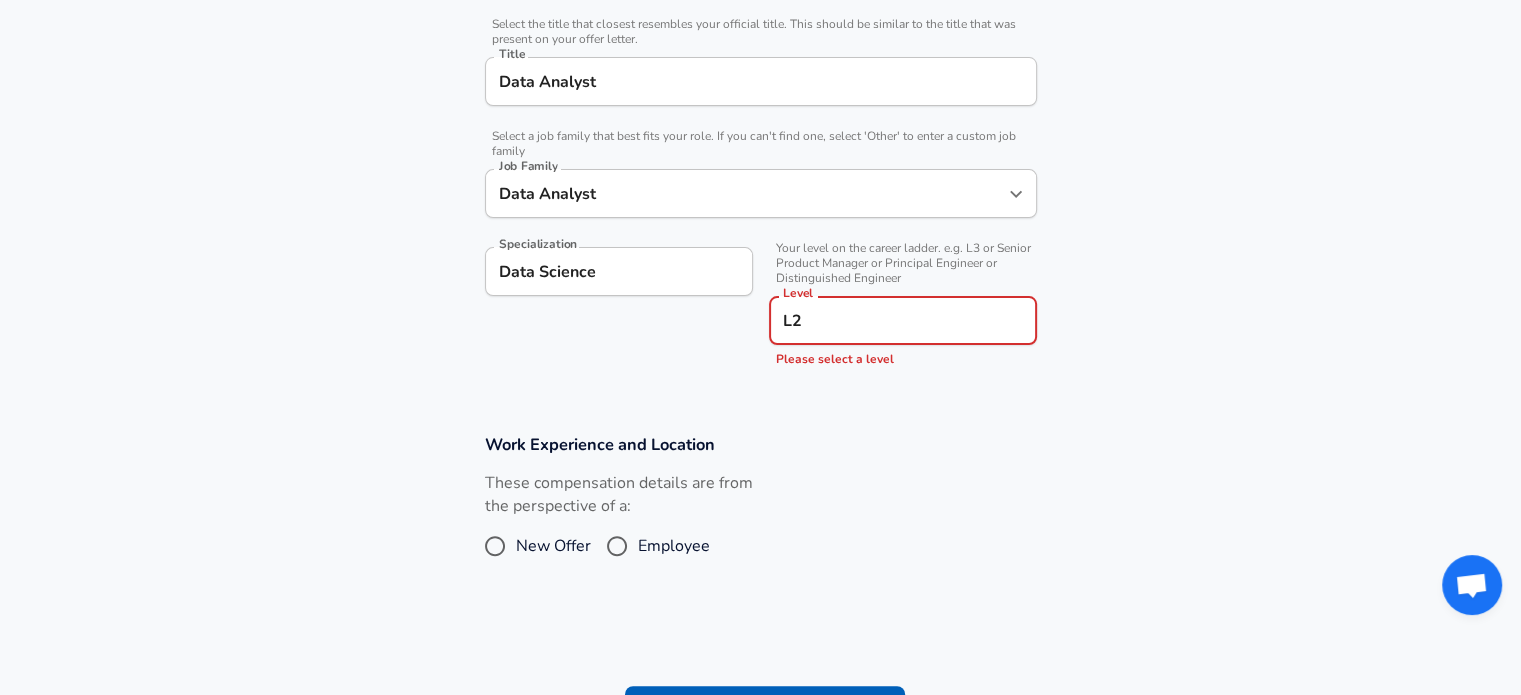 type on "L2" 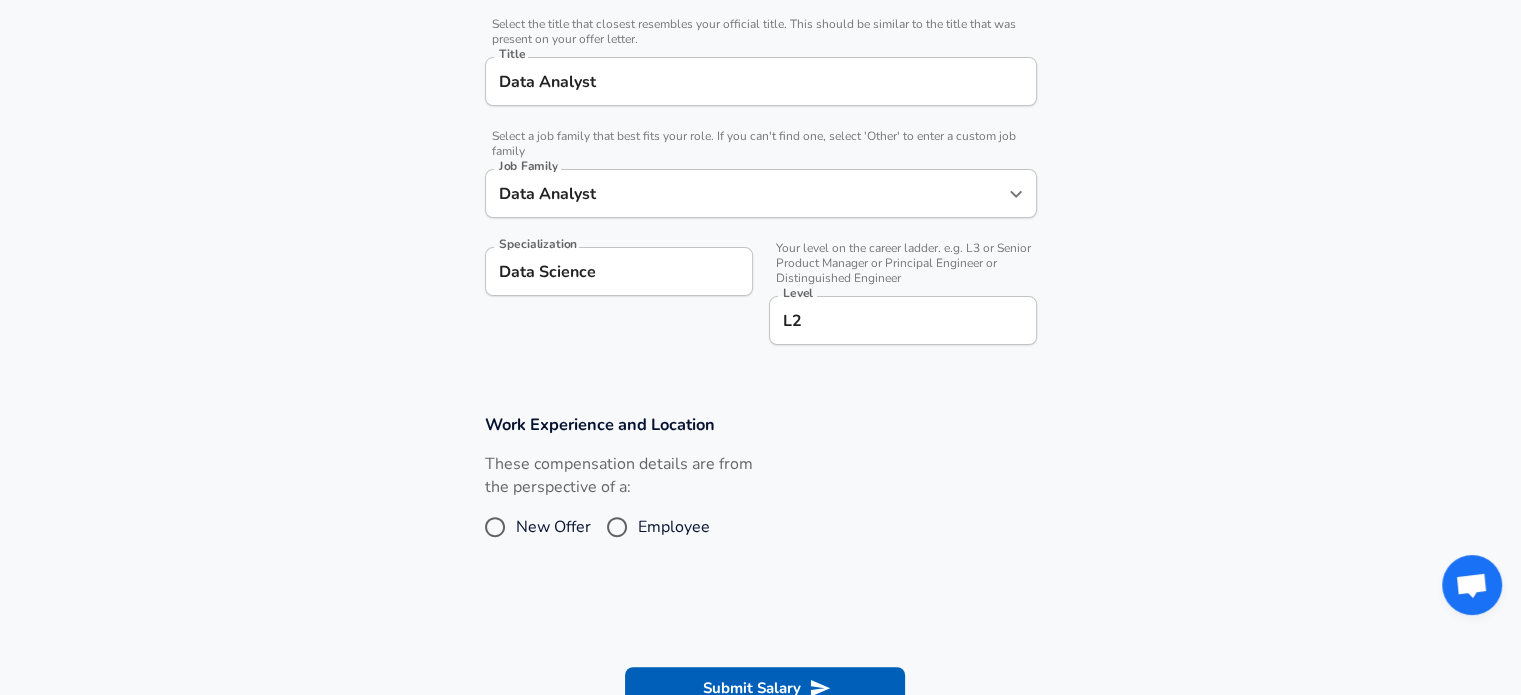 click on "Work Experience and Location These compensation details are from the perspective of a: New Offer Employee" at bounding box center (760, 490) 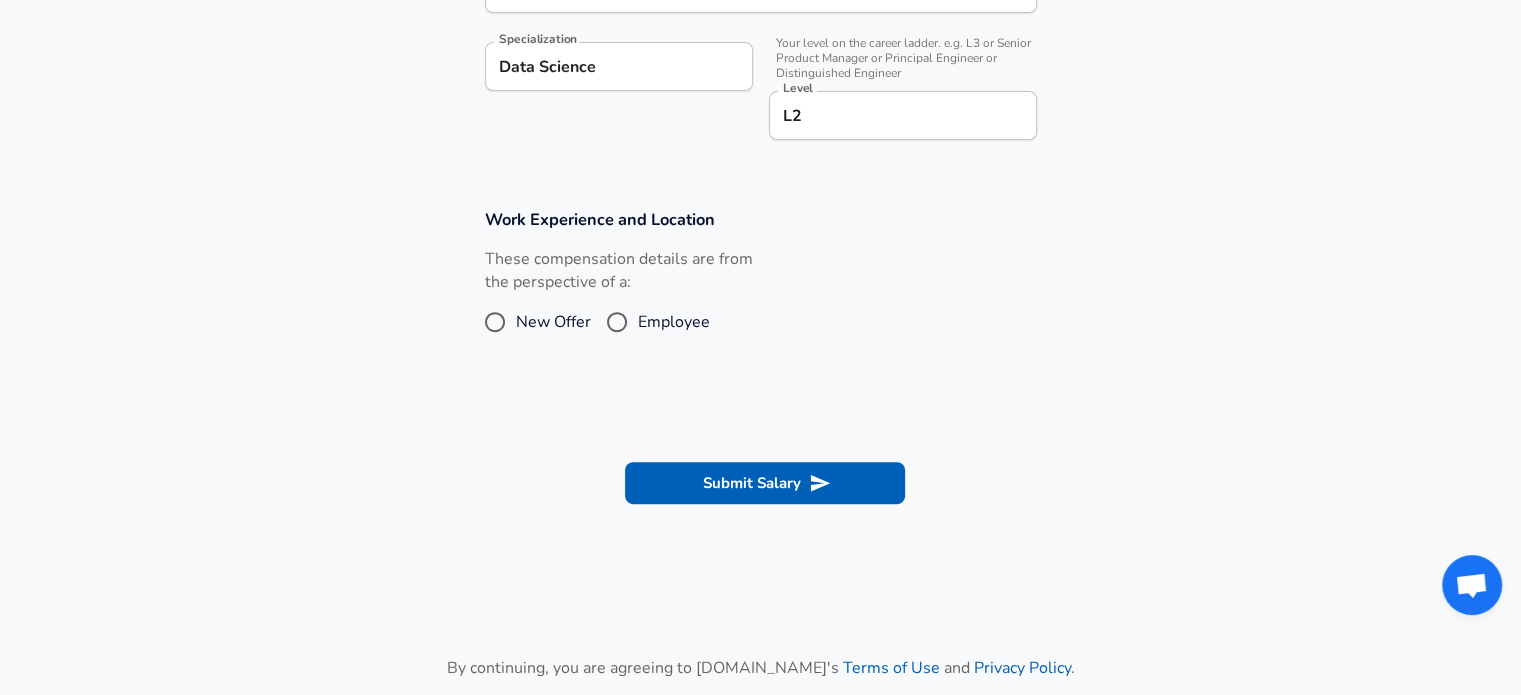 scroll, scrollTop: 707, scrollLeft: 0, axis: vertical 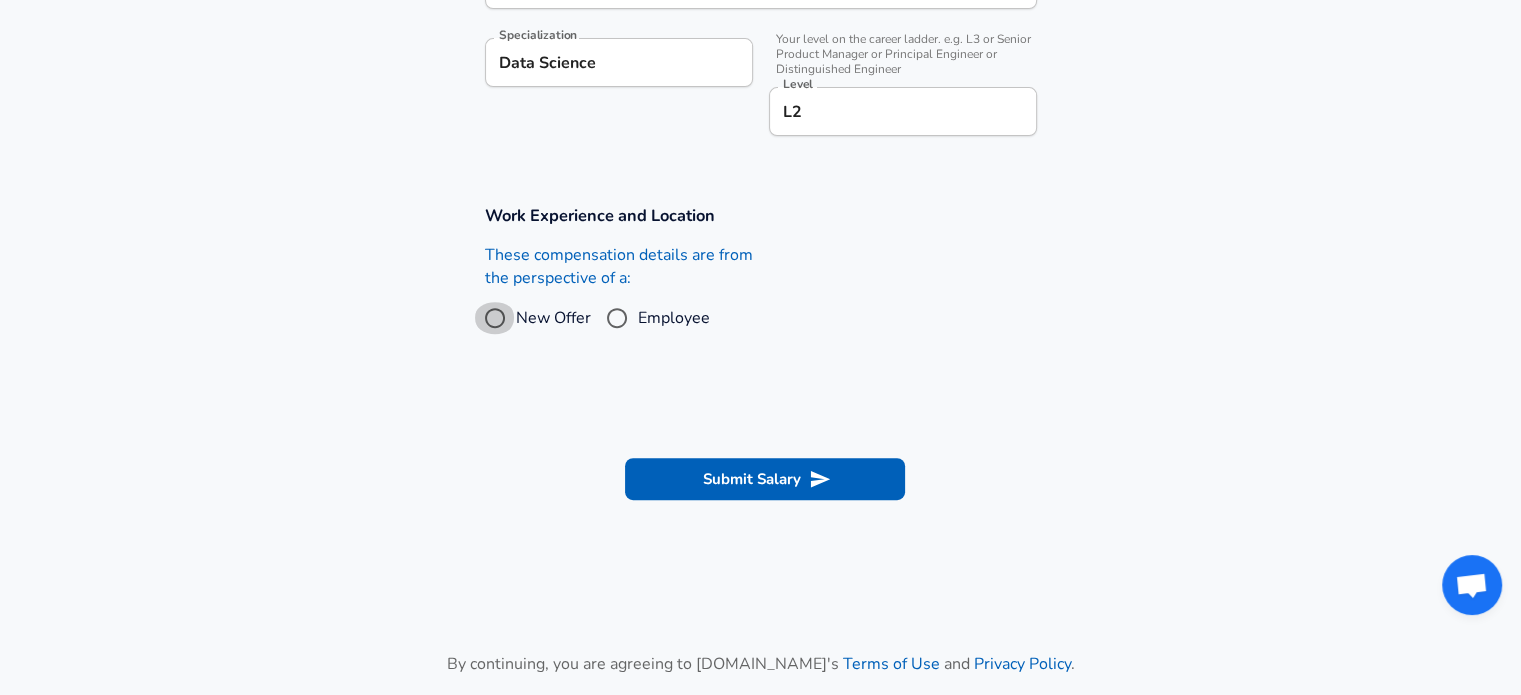 click on "New Offer" at bounding box center [495, 318] 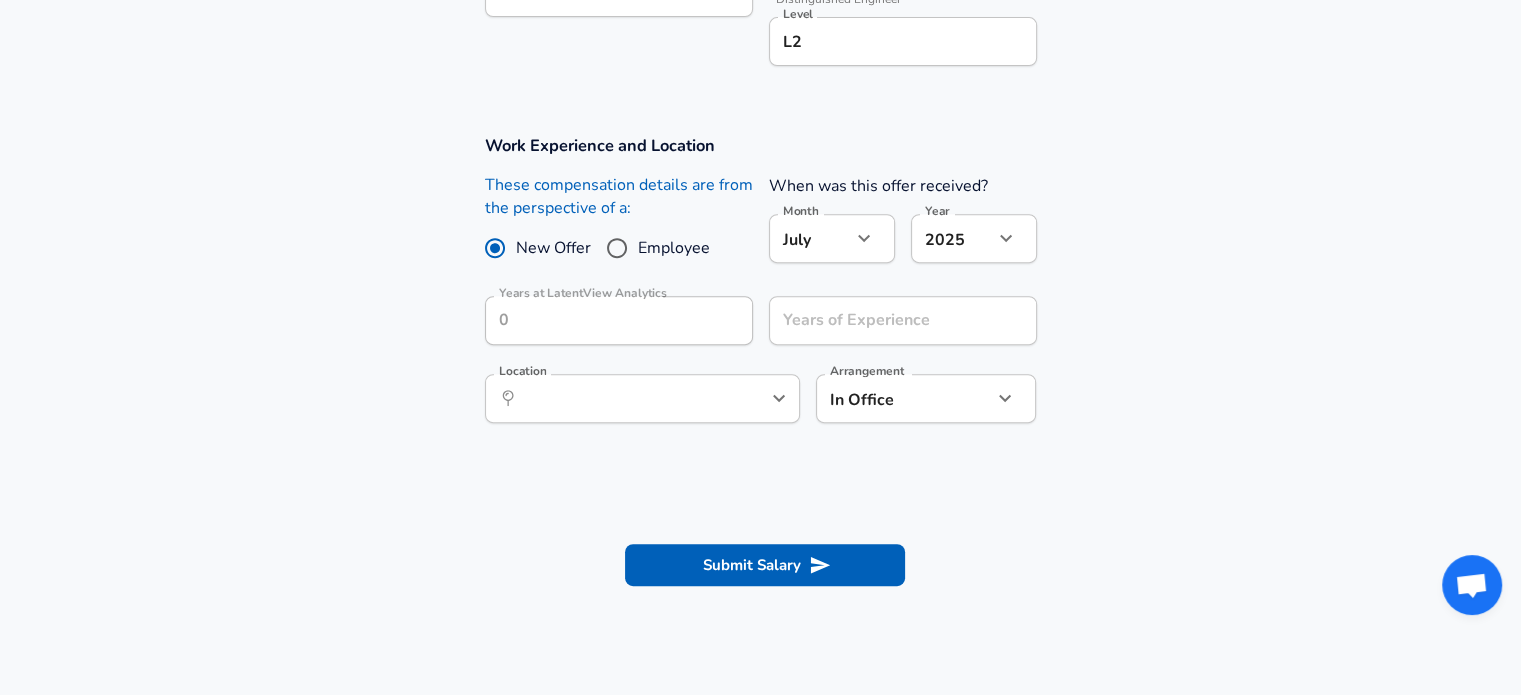 scroll, scrollTop: 830, scrollLeft: 0, axis: vertical 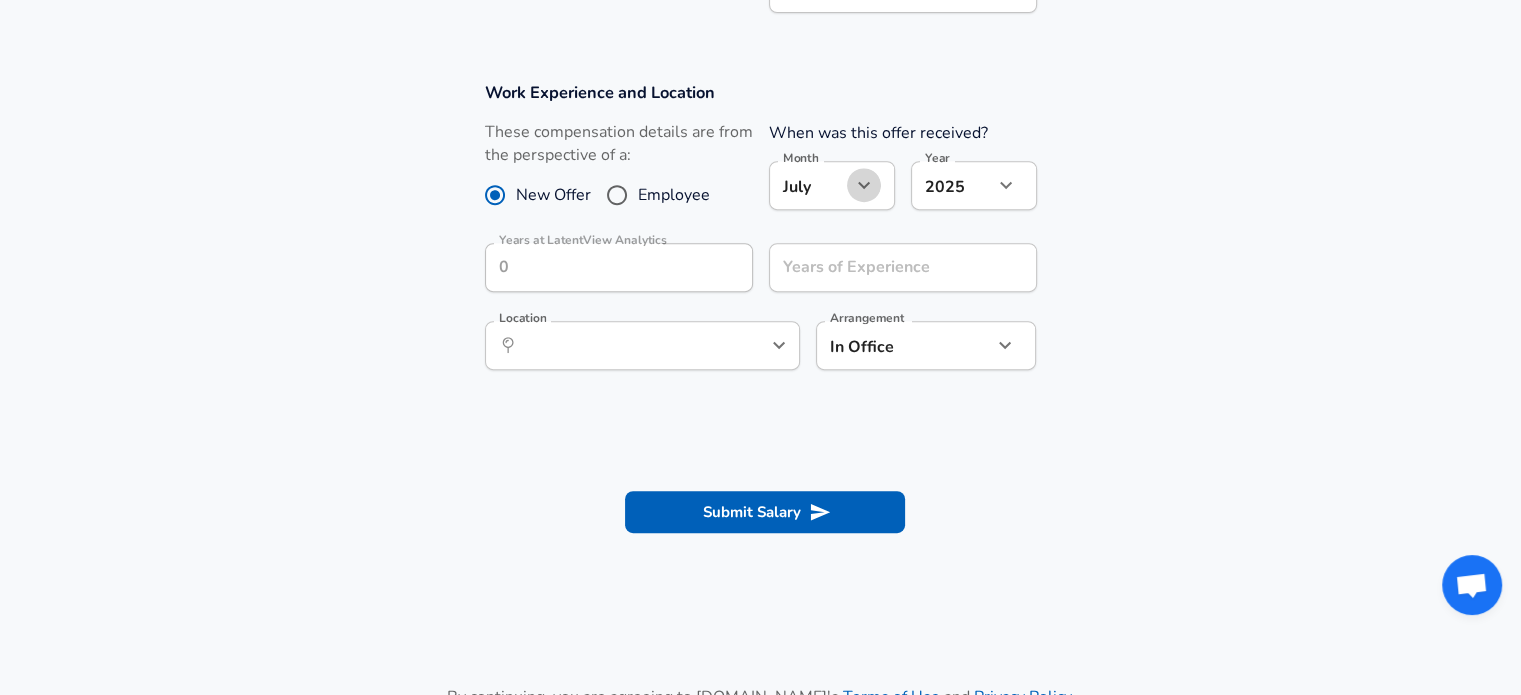 click at bounding box center (864, 185) 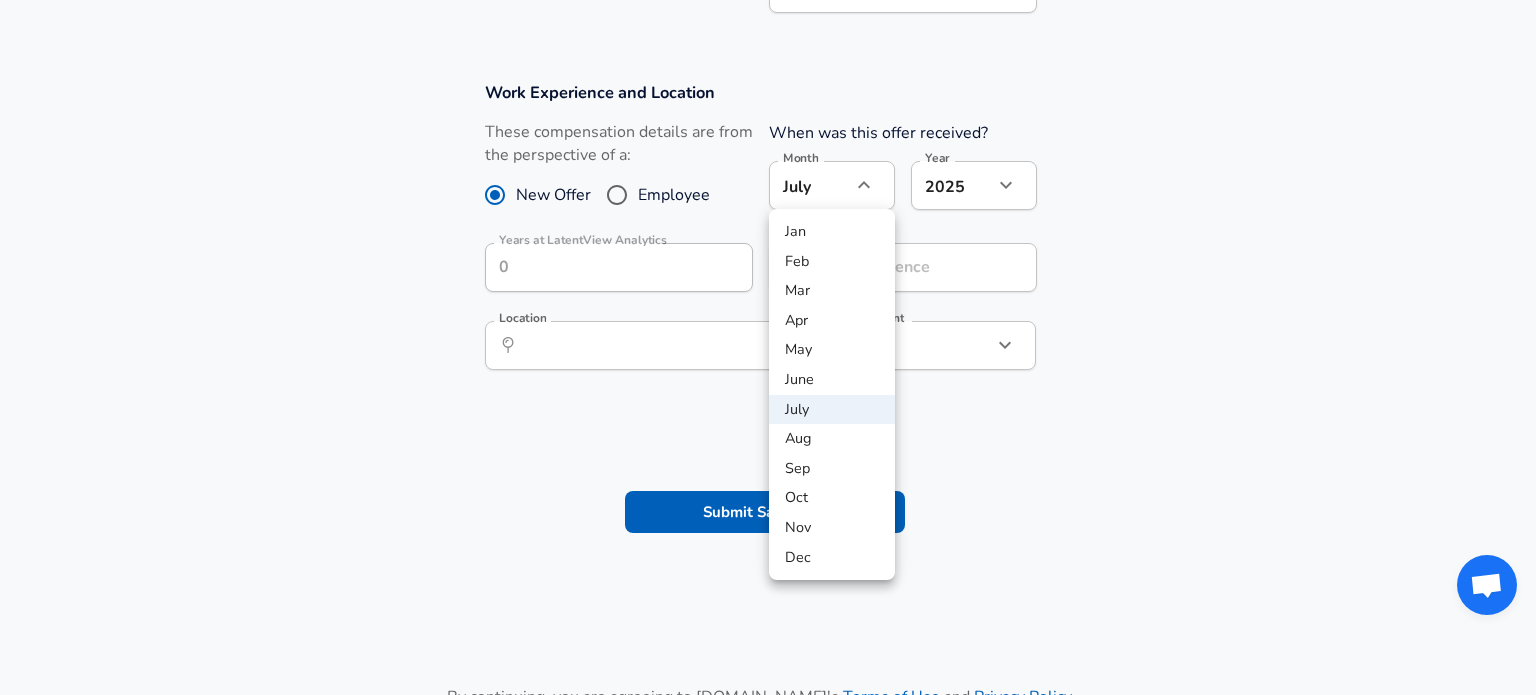 click at bounding box center (768, 347) 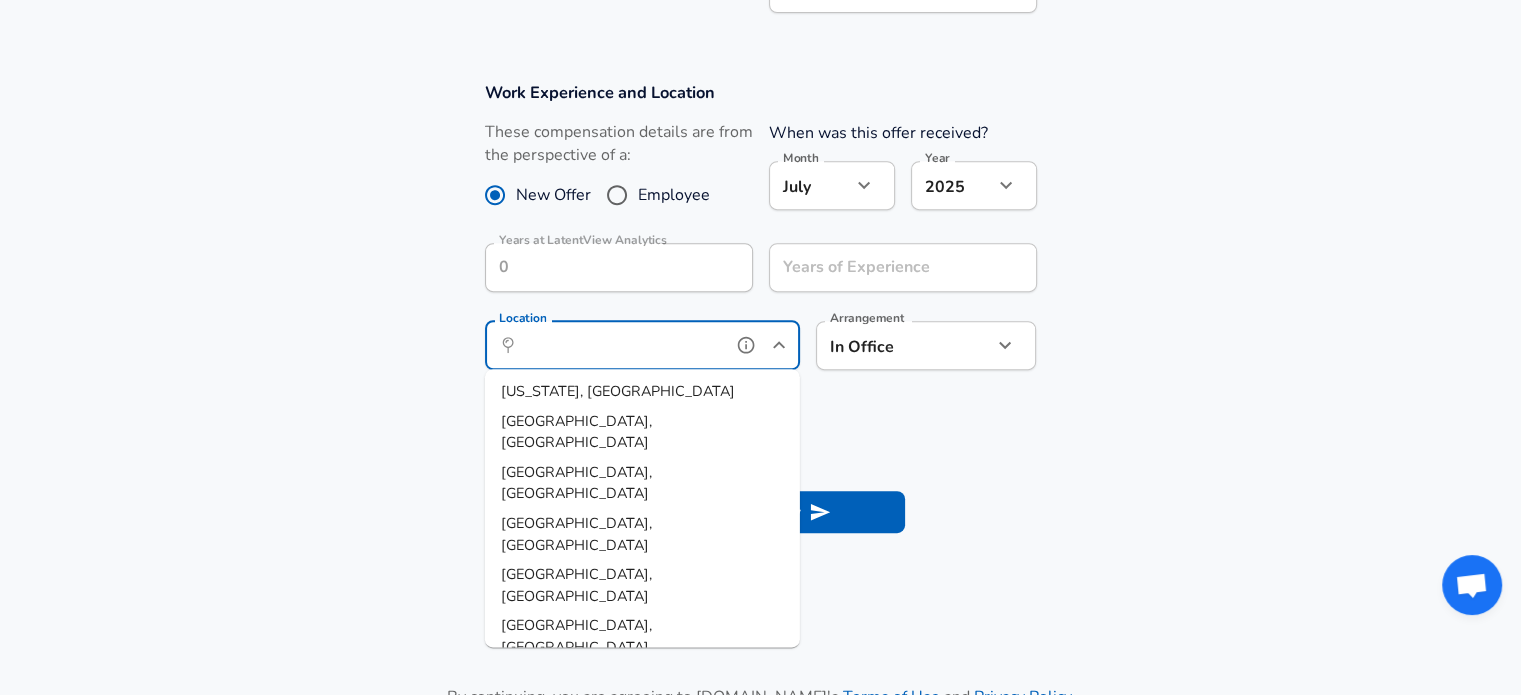 click on "Location" at bounding box center [620, 345] 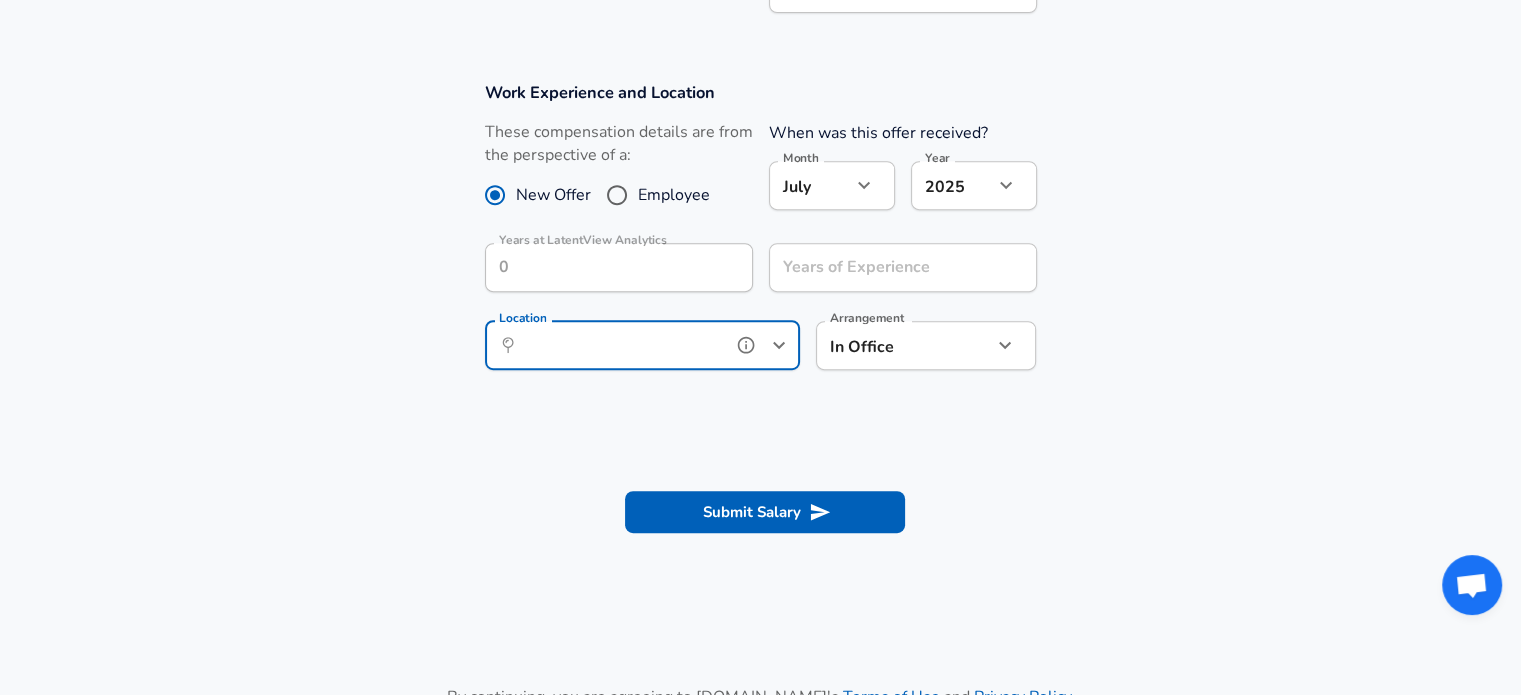 click on "Location" at bounding box center [620, 345] 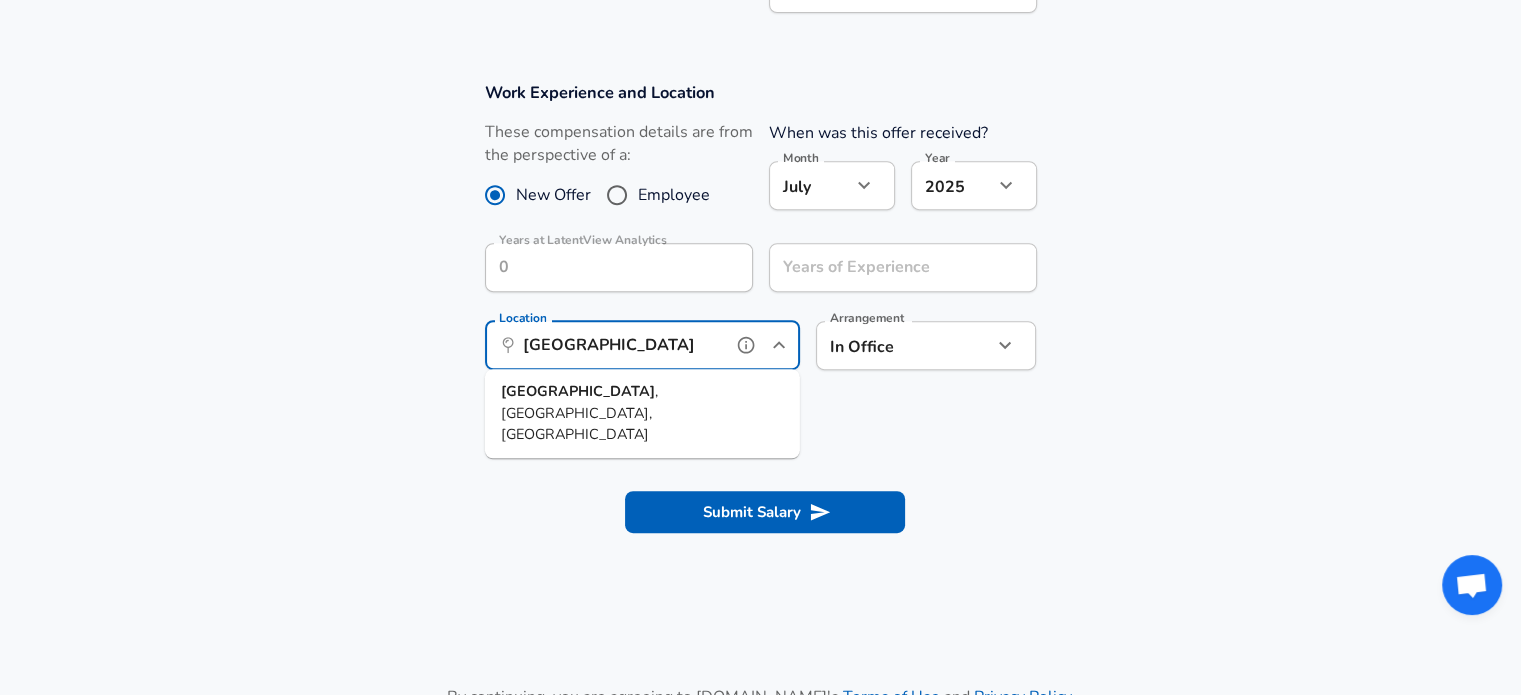 click on ", TN, India" at bounding box center (579, 412) 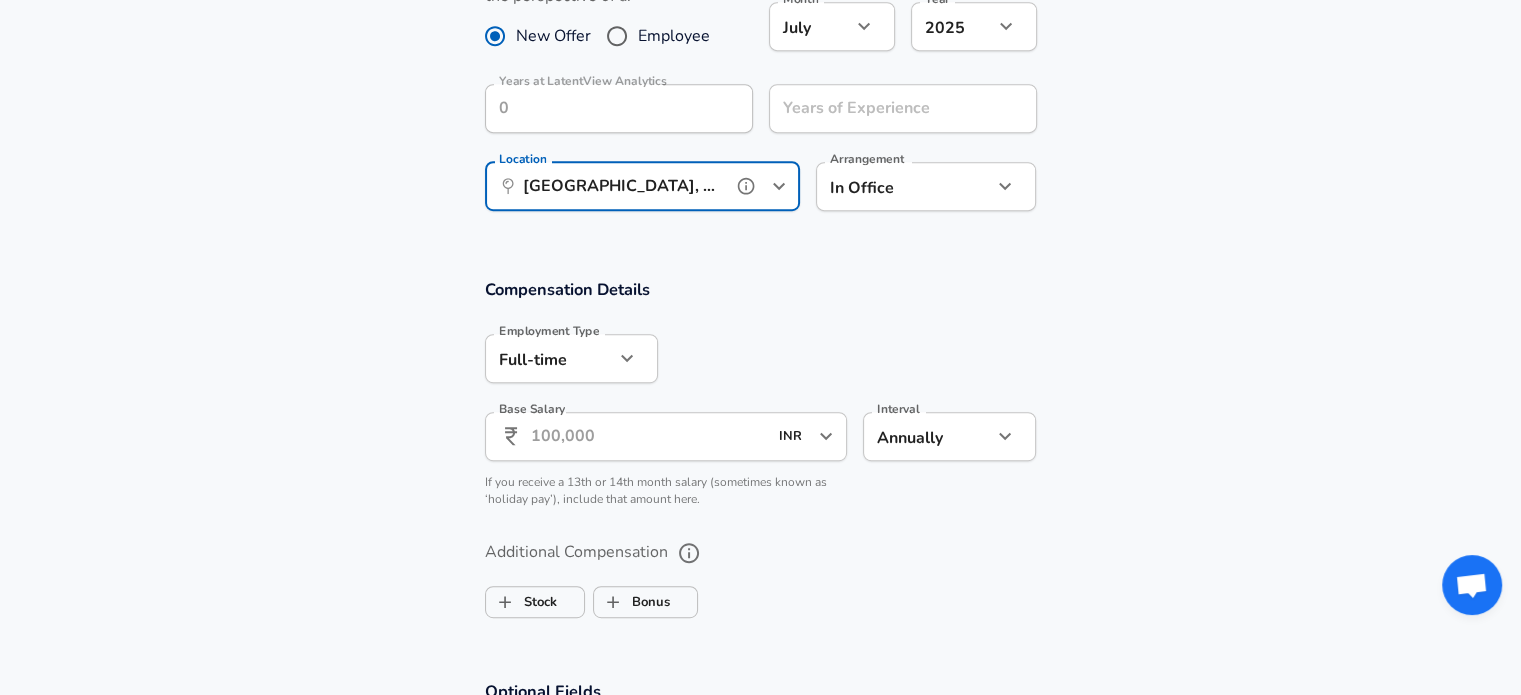 scroll, scrollTop: 1064, scrollLeft: 0, axis: vertical 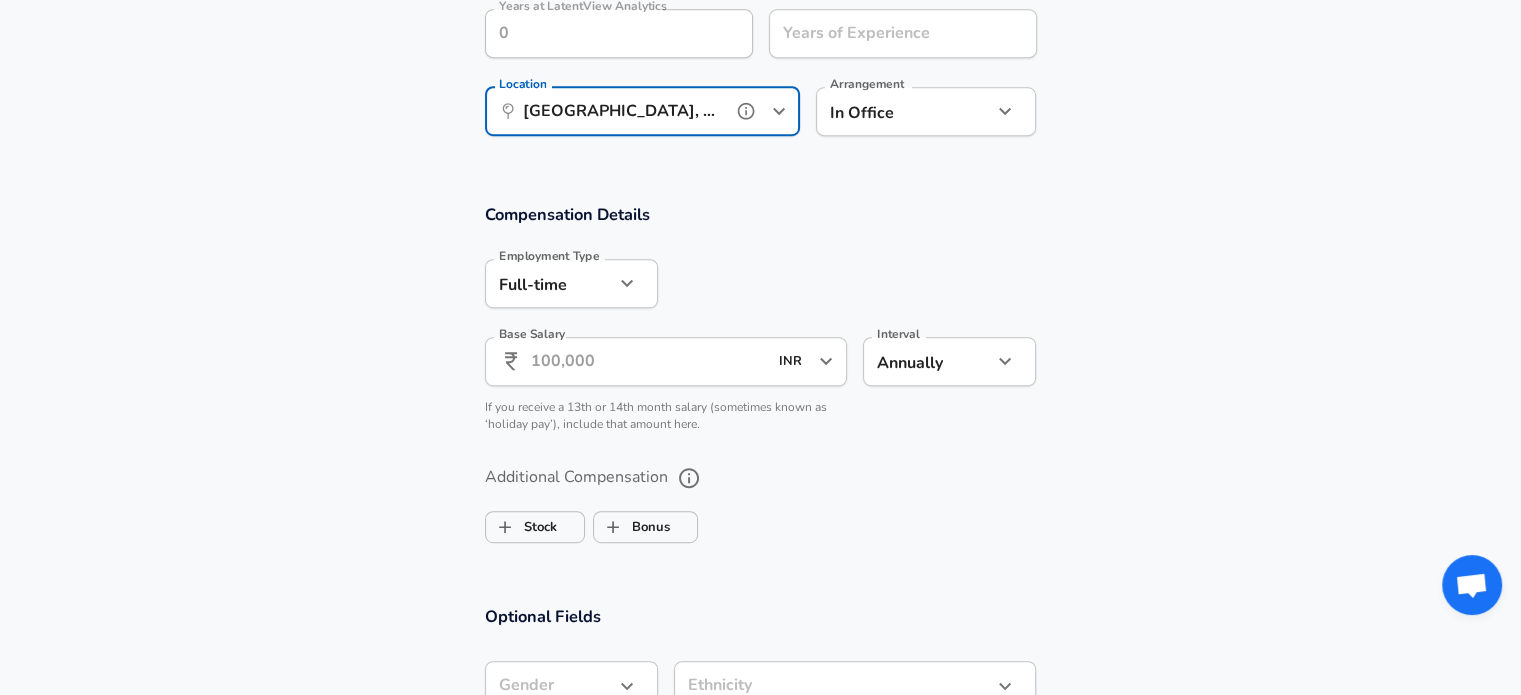 type on "[GEOGRAPHIC_DATA], [GEOGRAPHIC_DATA], [GEOGRAPHIC_DATA]" 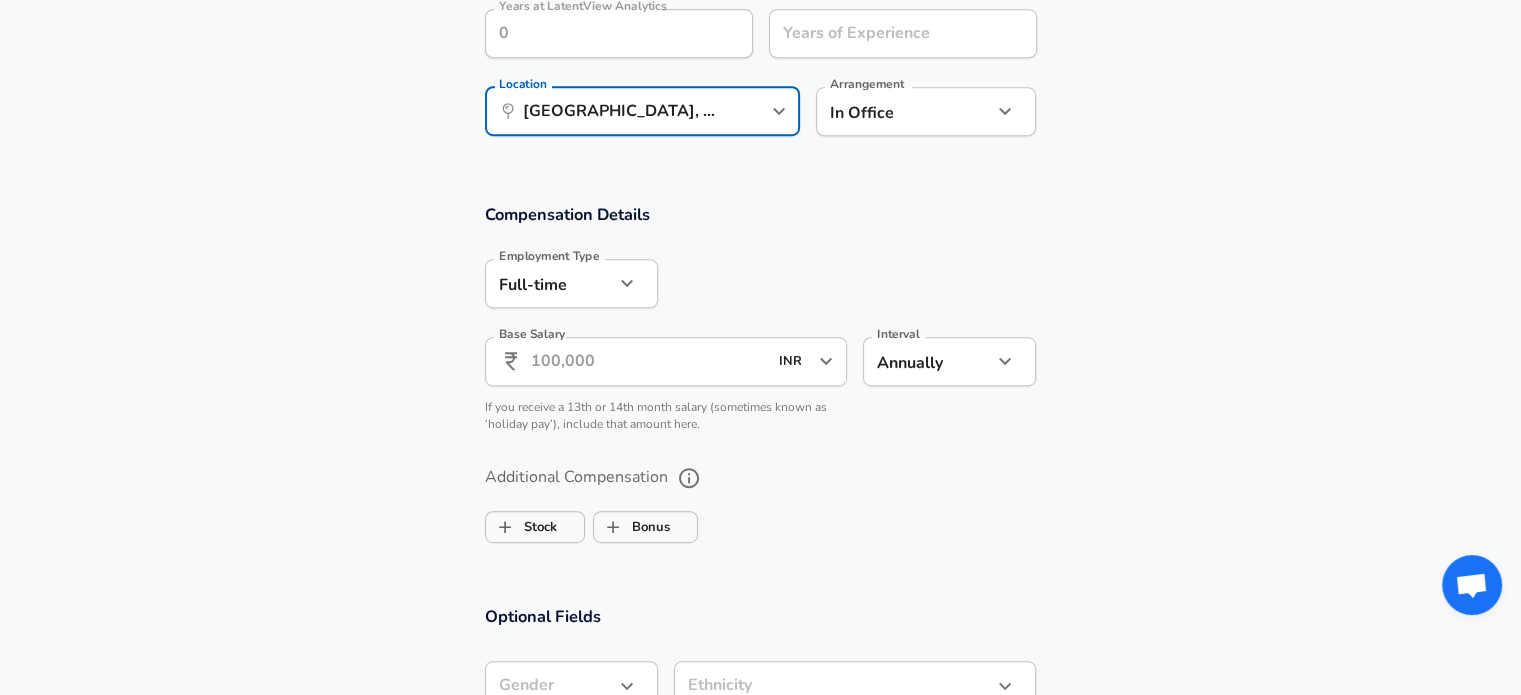click on "INR" at bounding box center [793, 361] 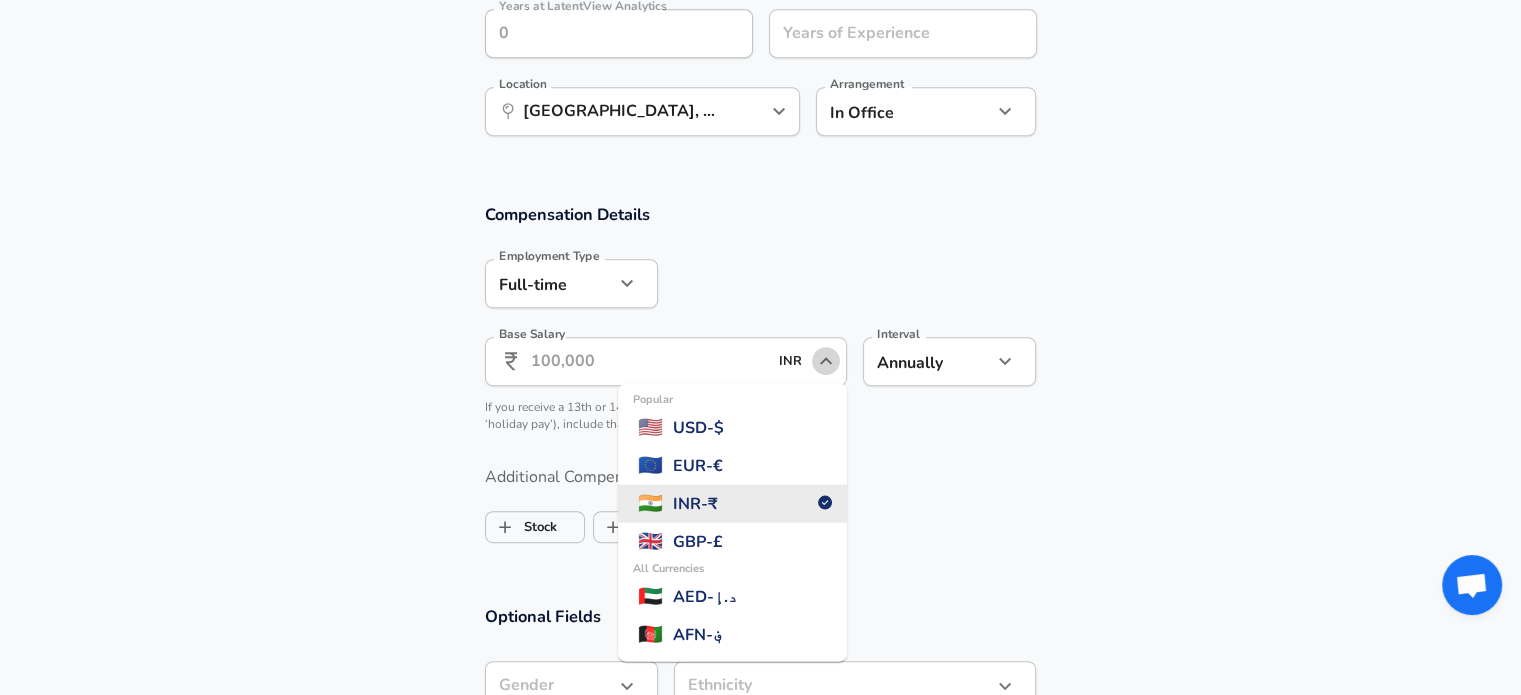 click 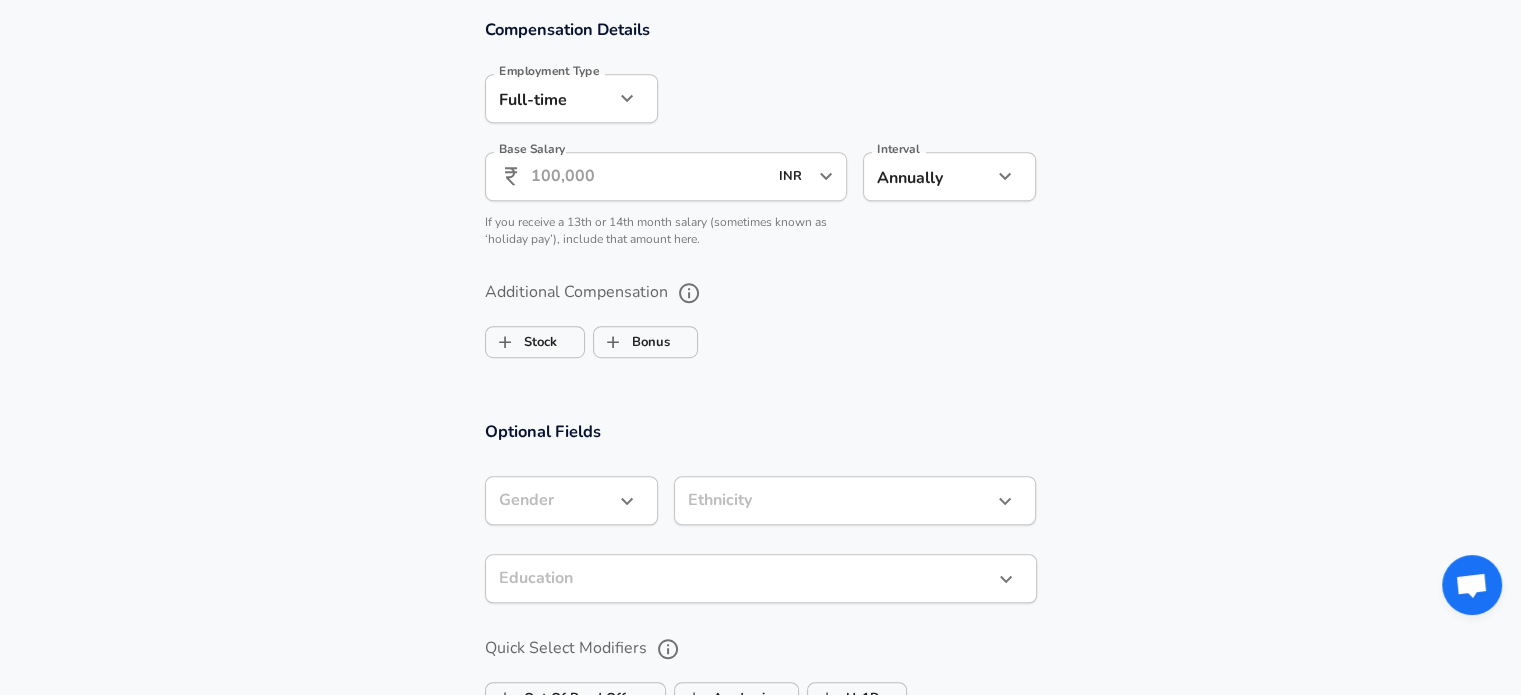 scroll, scrollTop: 1250, scrollLeft: 0, axis: vertical 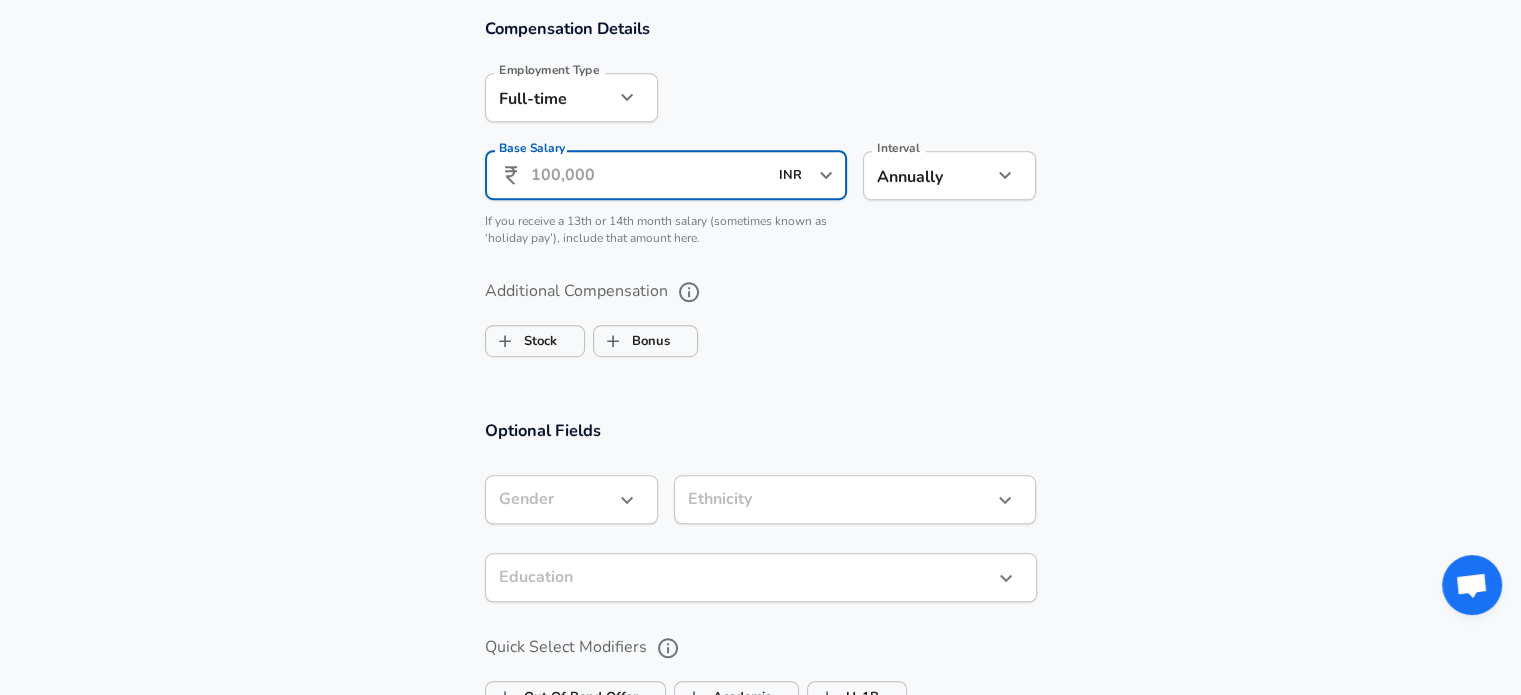 click on "Base Salary" at bounding box center (649, 175) 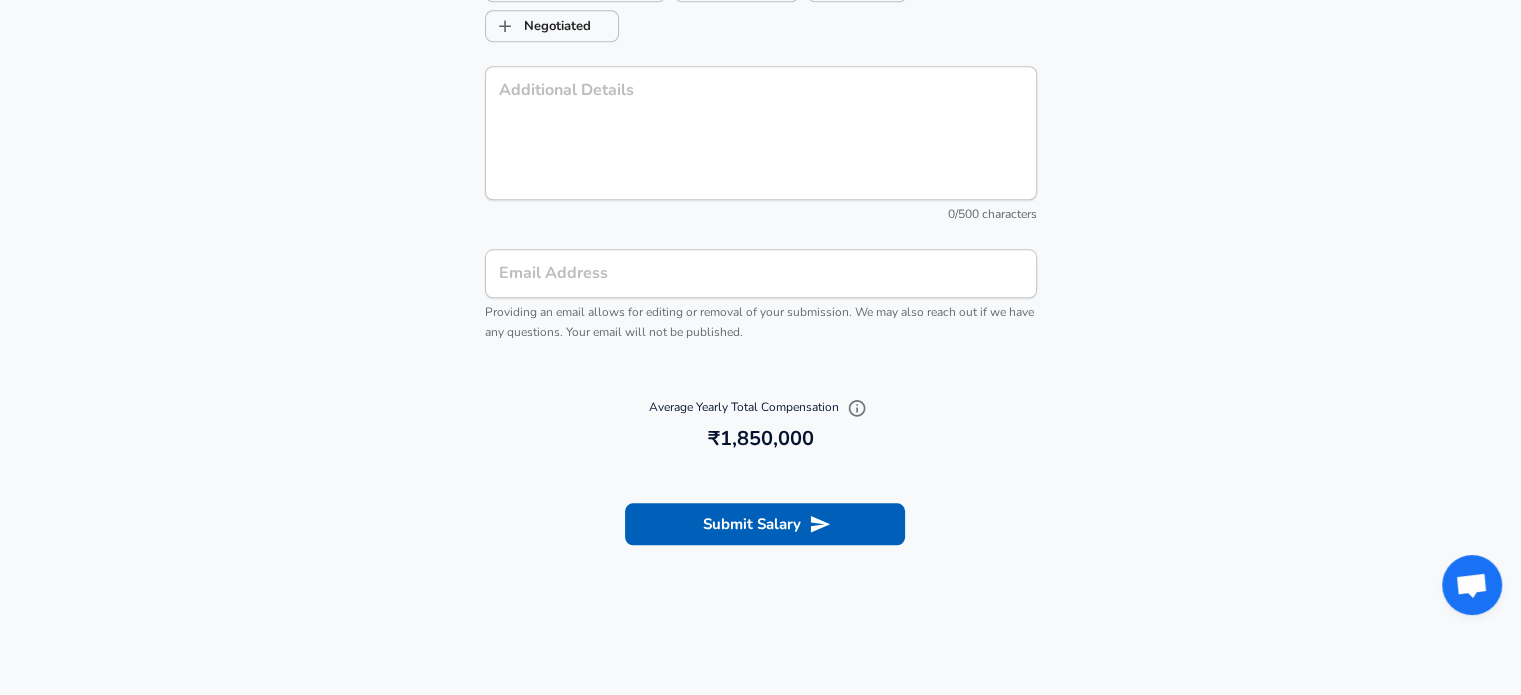 scroll, scrollTop: 1962, scrollLeft: 0, axis: vertical 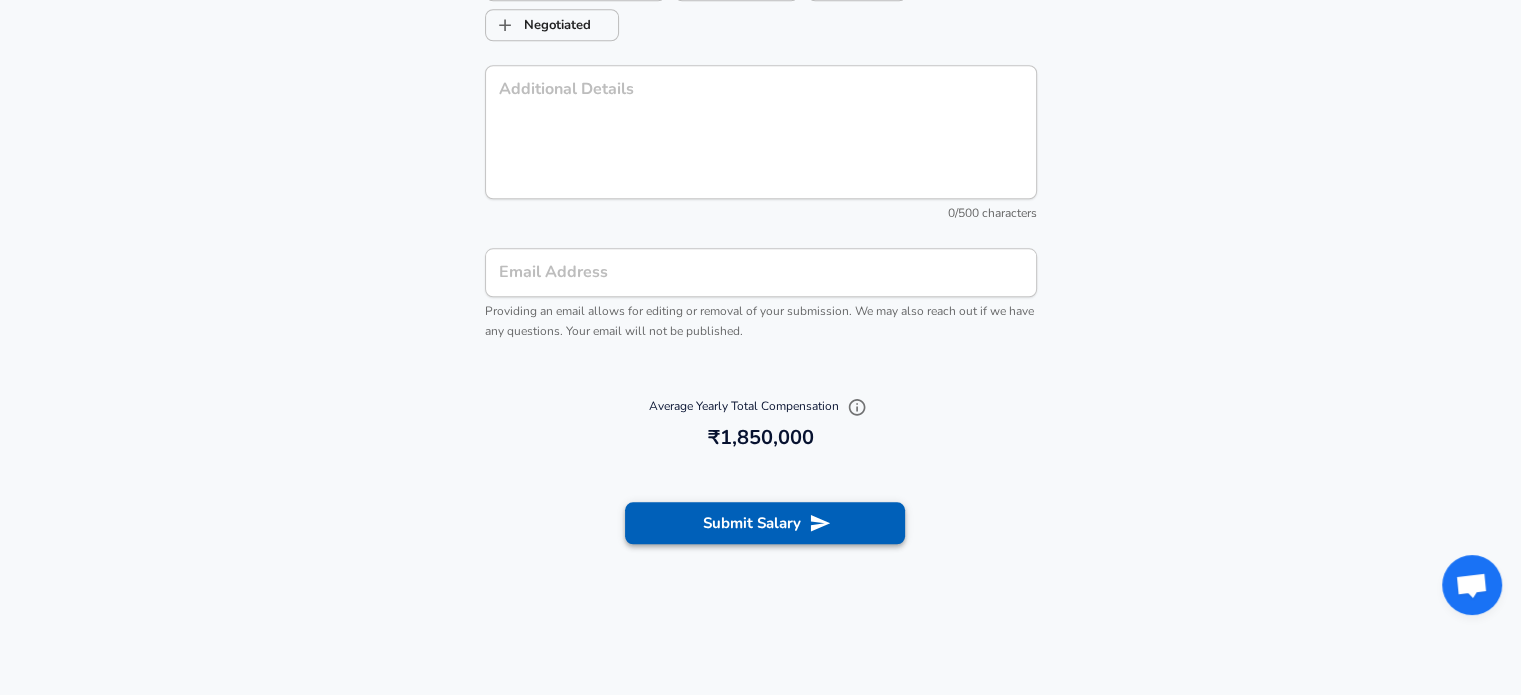 type on "18,50,000" 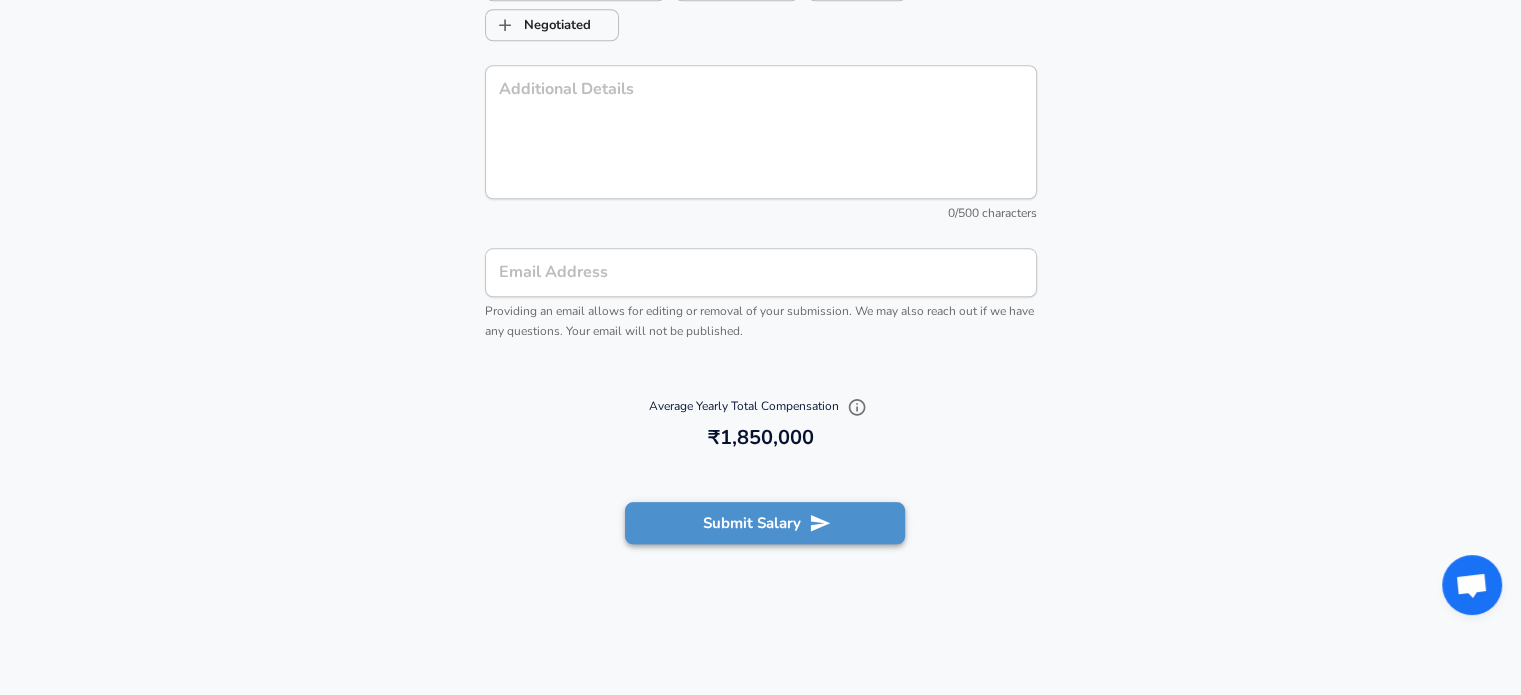 click on "Submit Salary" at bounding box center (765, 523) 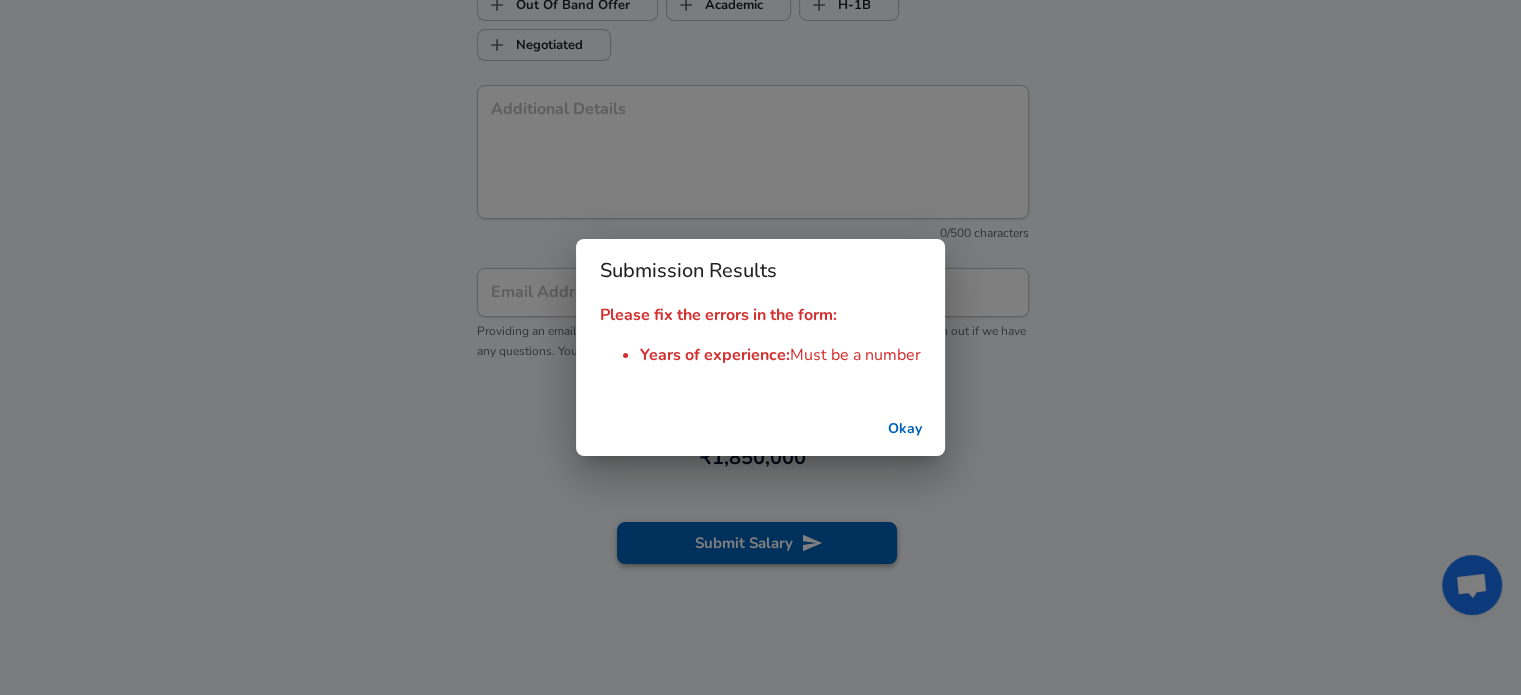 scroll, scrollTop: 1982, scrollLeft: 0, axis: vertical 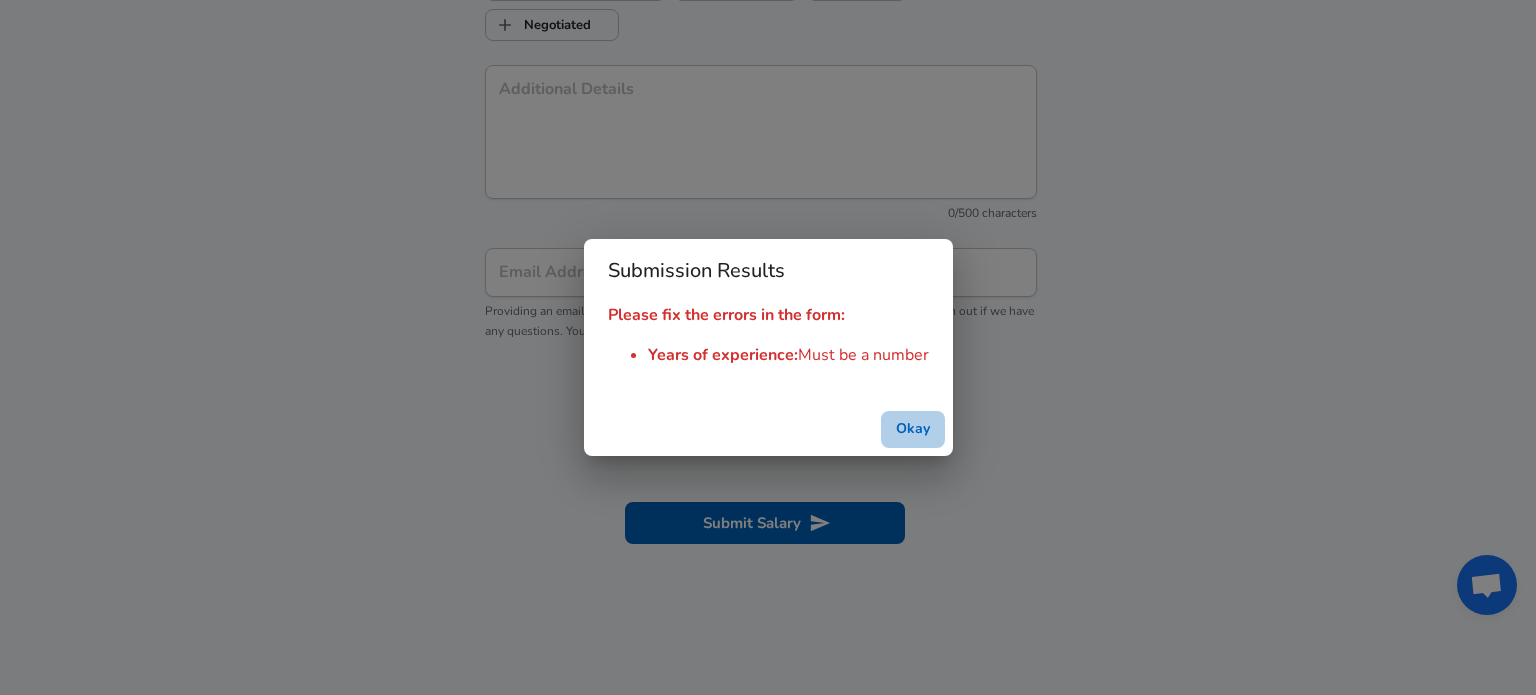 click on "Okay" at bounding box center (913, 429) 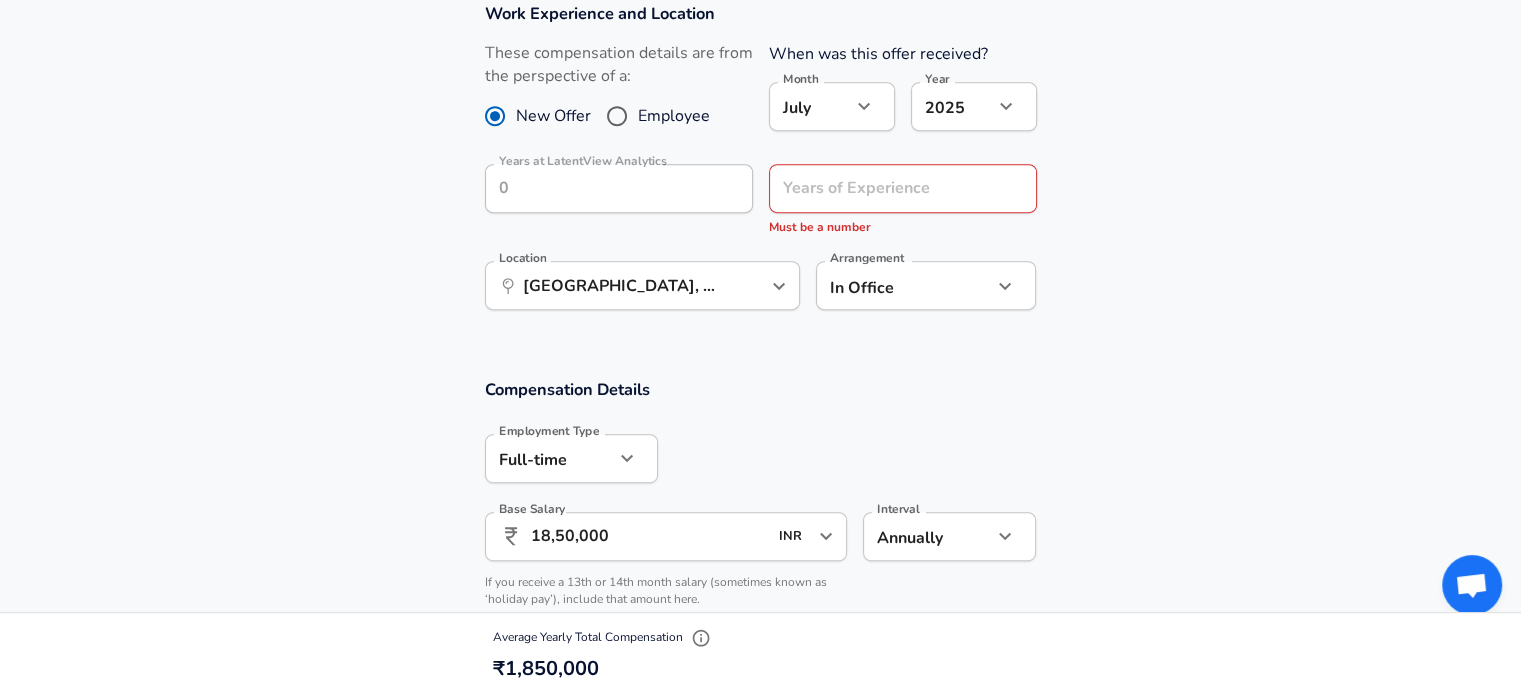 scroll, scrollTop: 908, scrollLeft: 0, axis: vertical 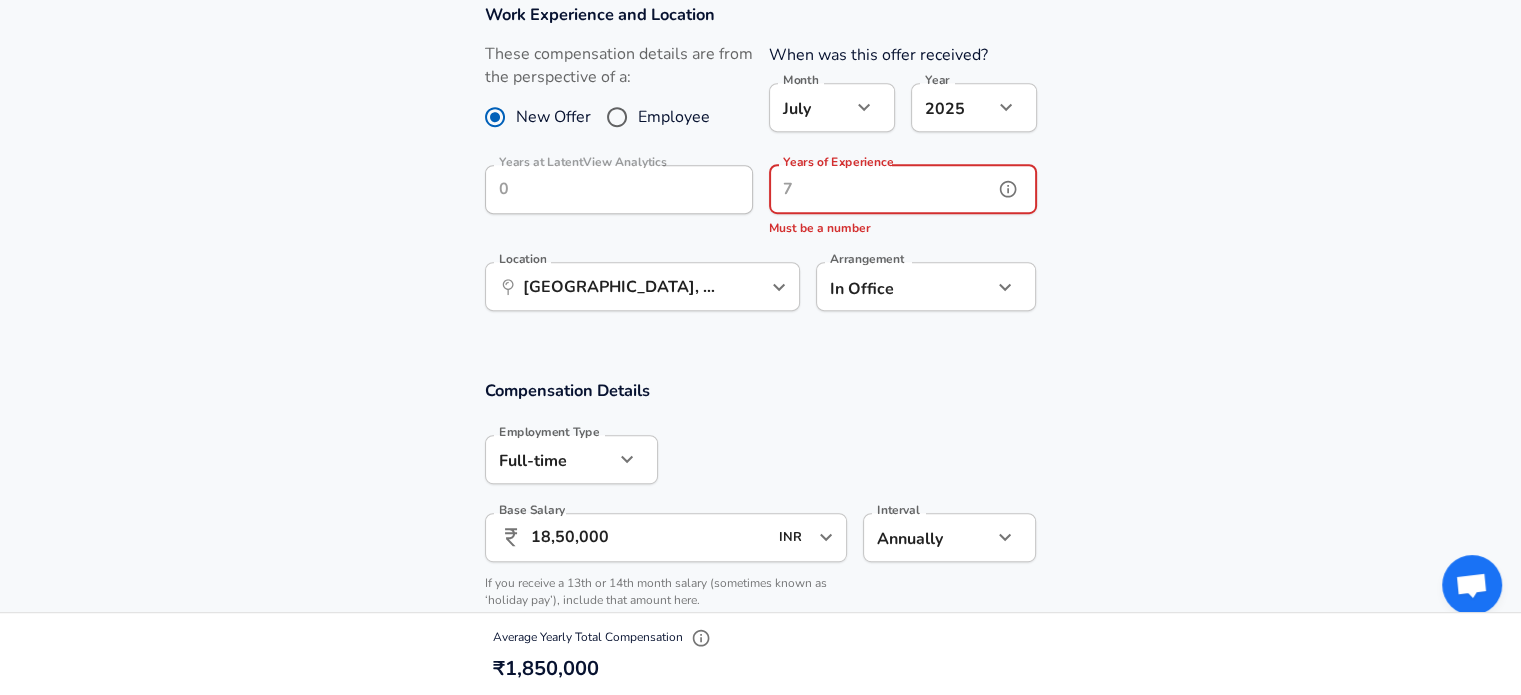 click on "Years of Experience" at bounding box center (881, 189) 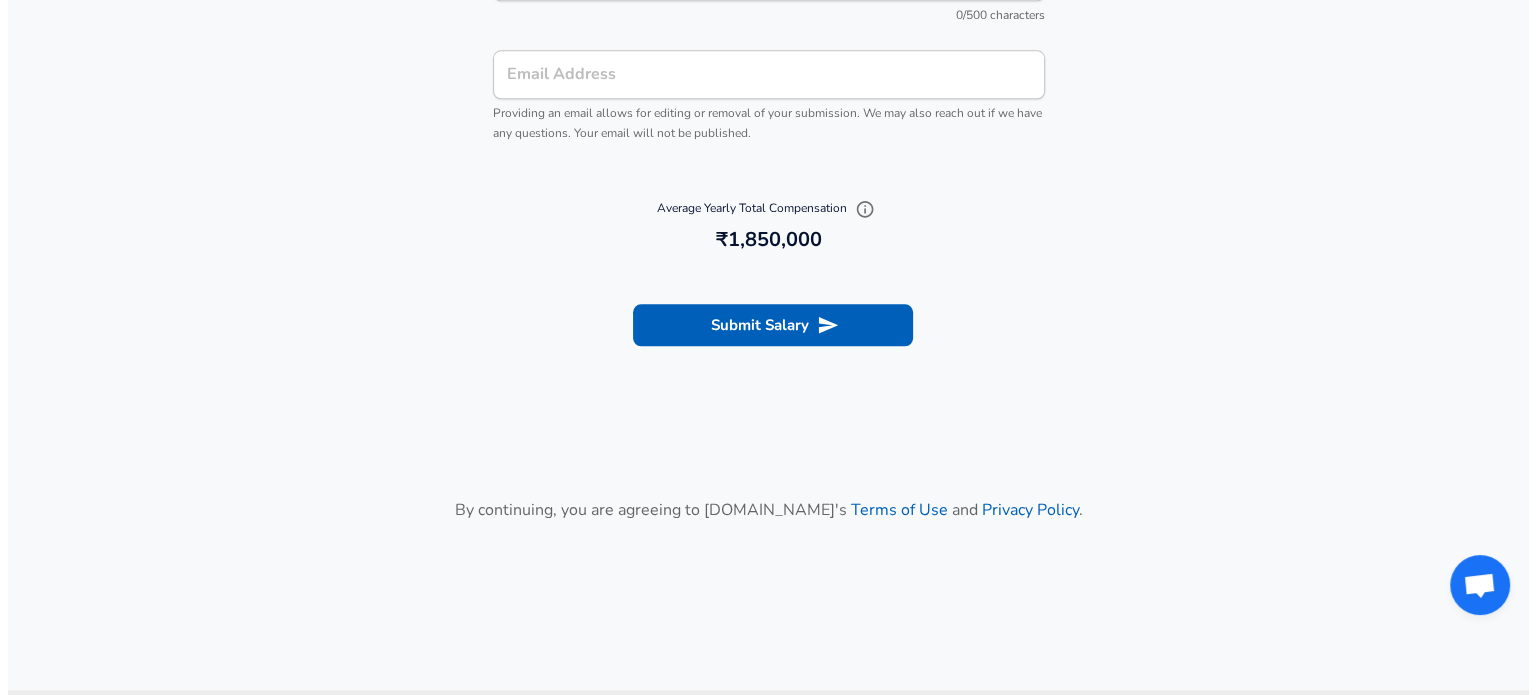 scroll, scrollTop: 2254, scrollLeft: 0, axis: vertical 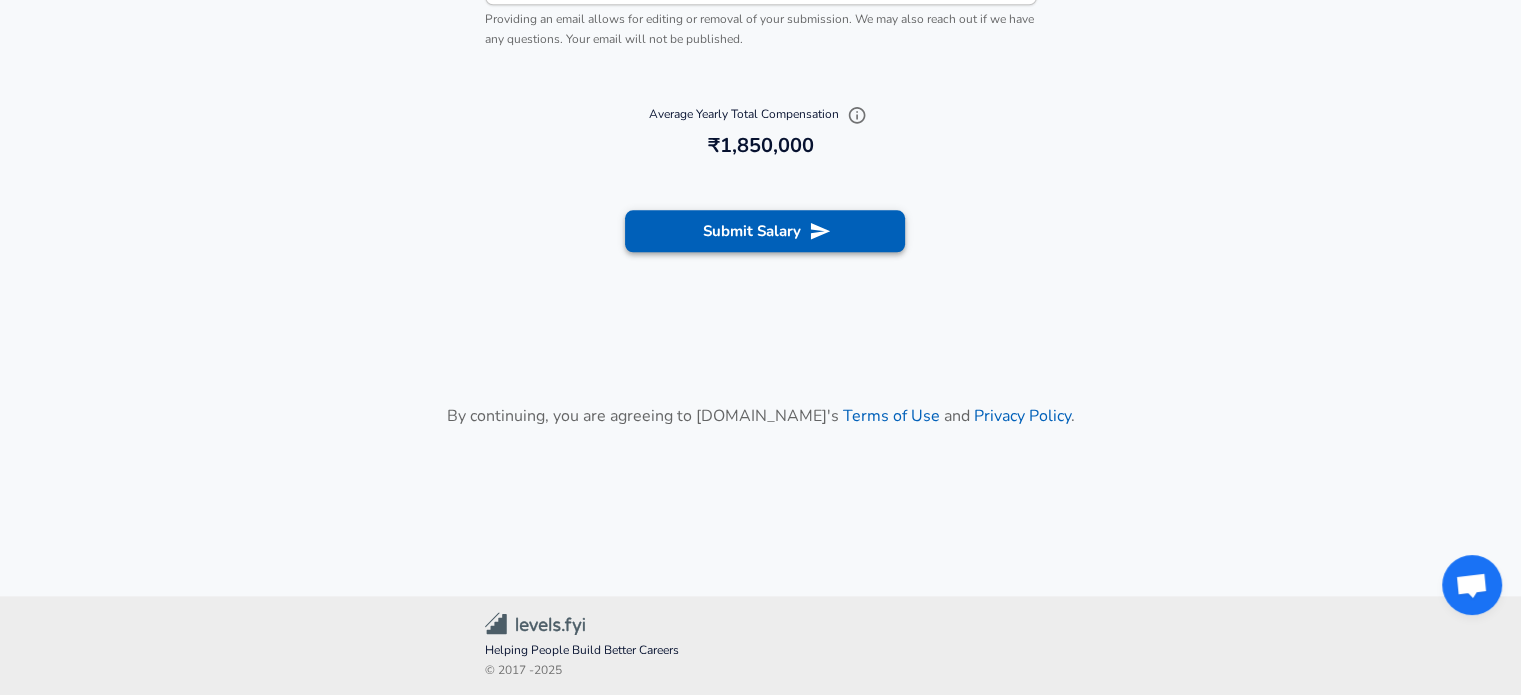 type on "4" 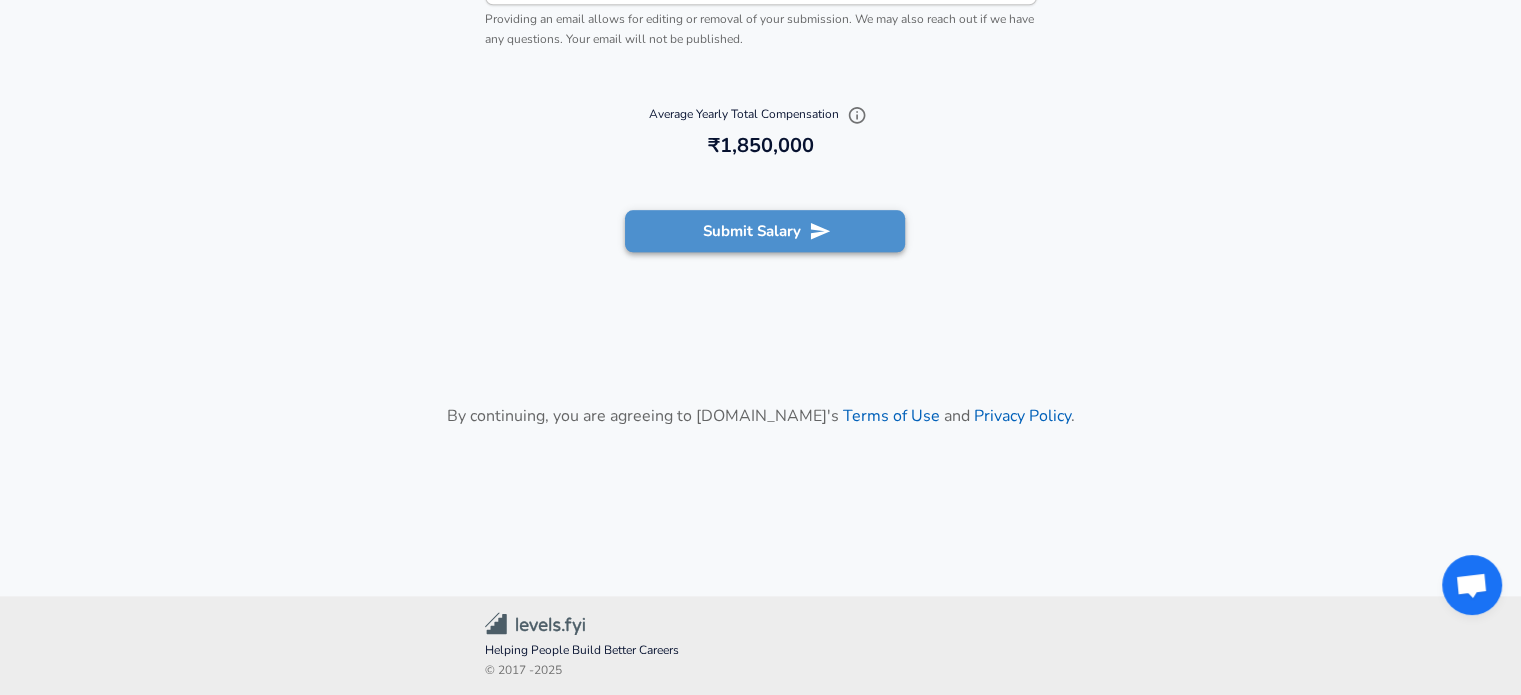 click 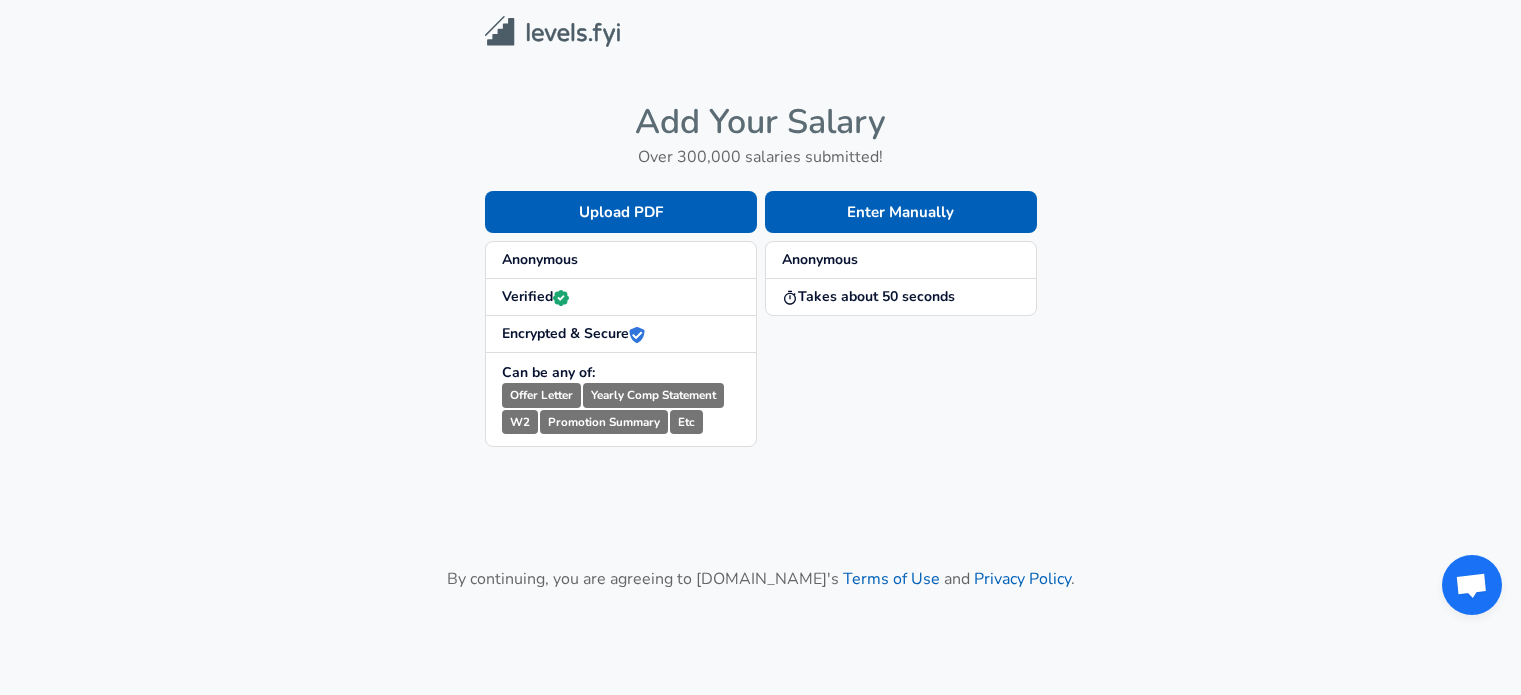 scroll, scrollTop: 163, scrollLeft: 0, axis: vertical 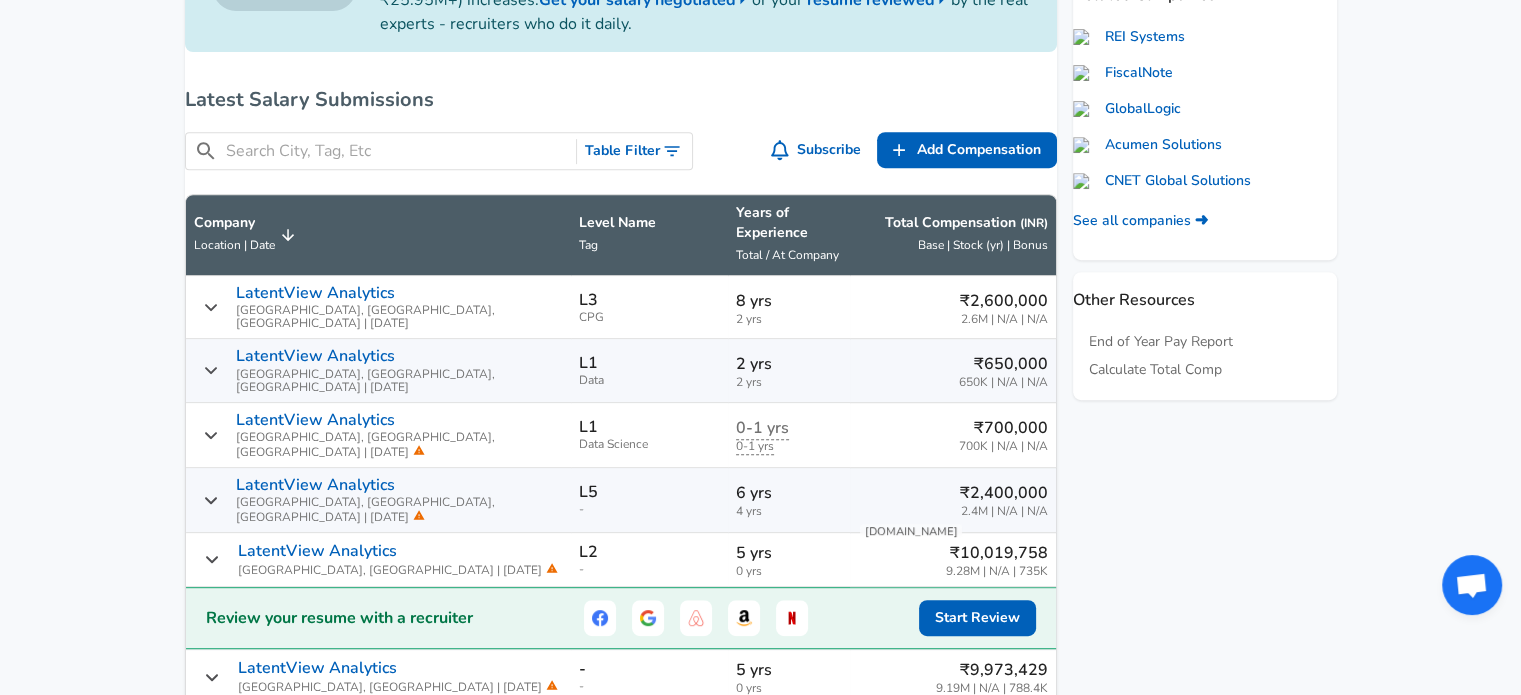 click on "Location | Date" at bounding box center [234, 245] 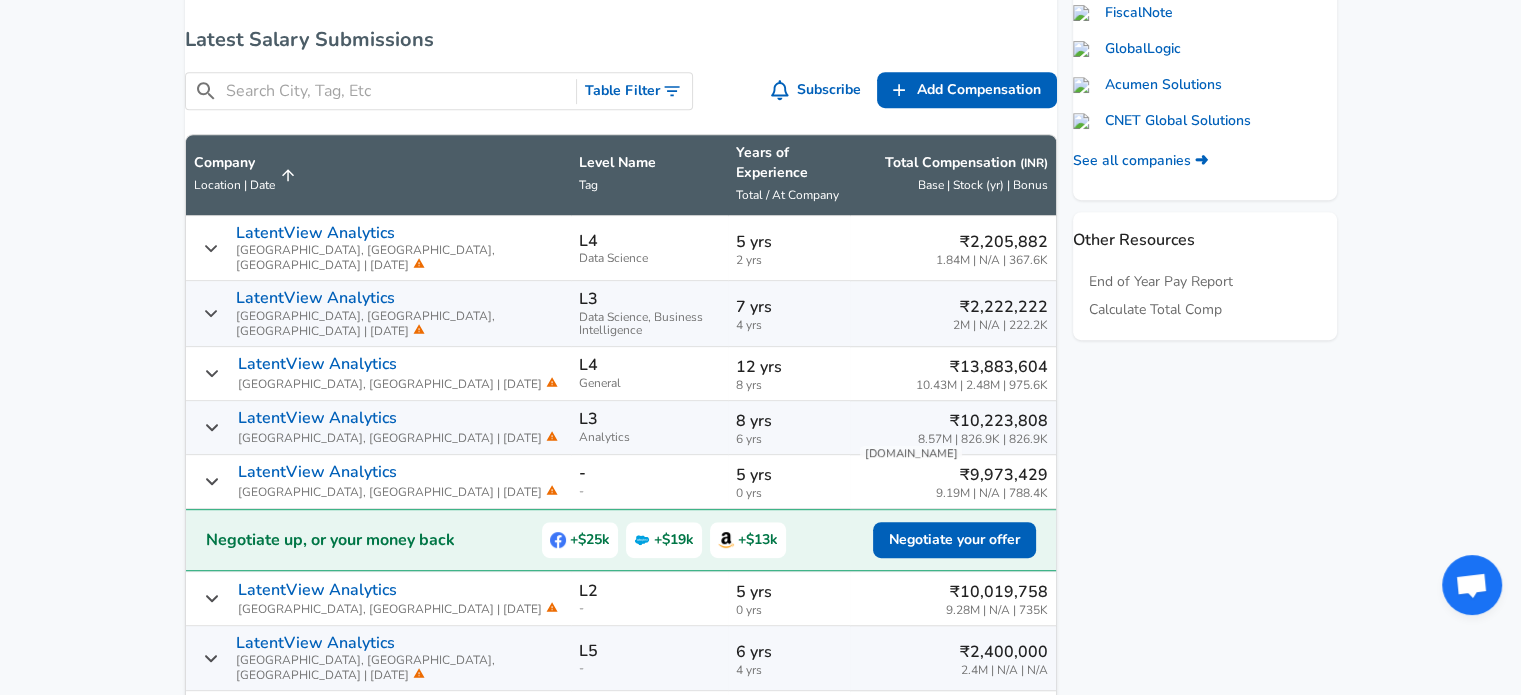 scroll, scrollTop: 843, scrollLeft: 0, axis: vertical 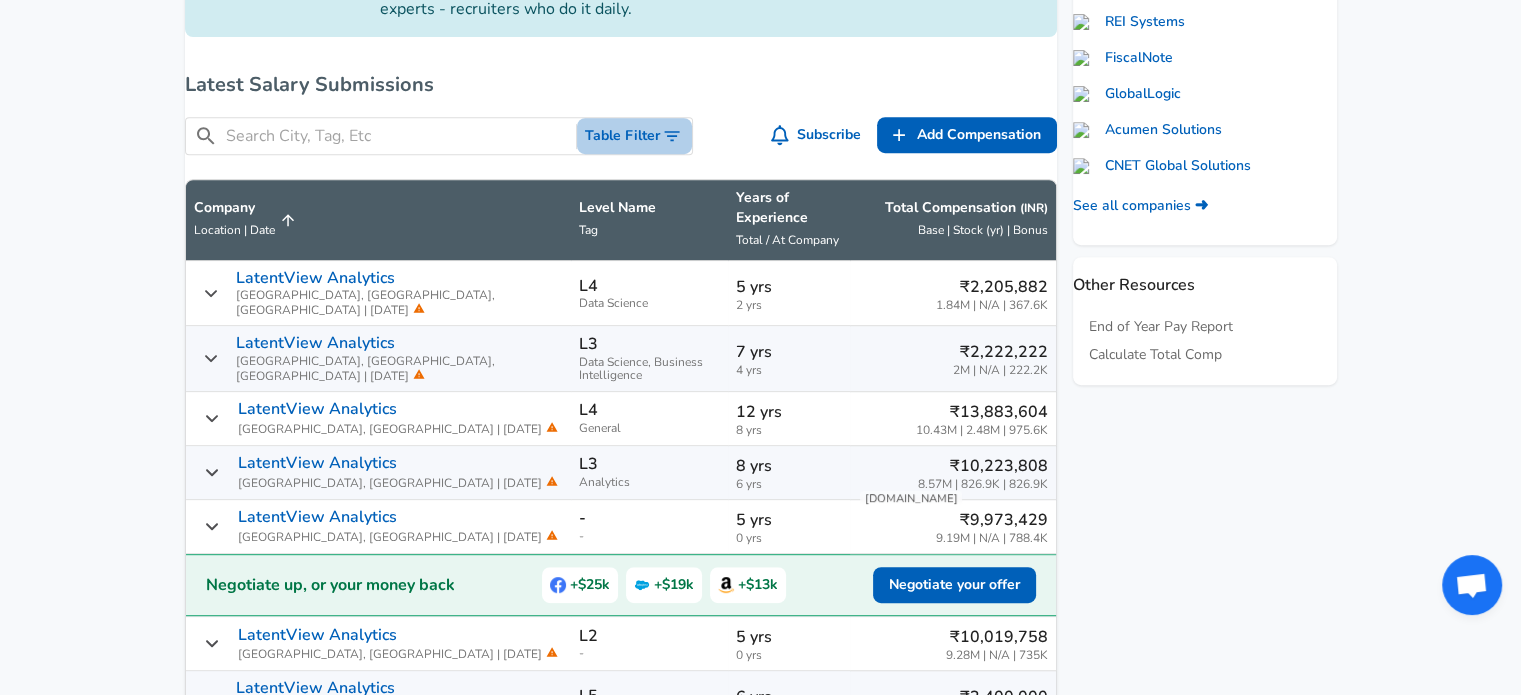 click 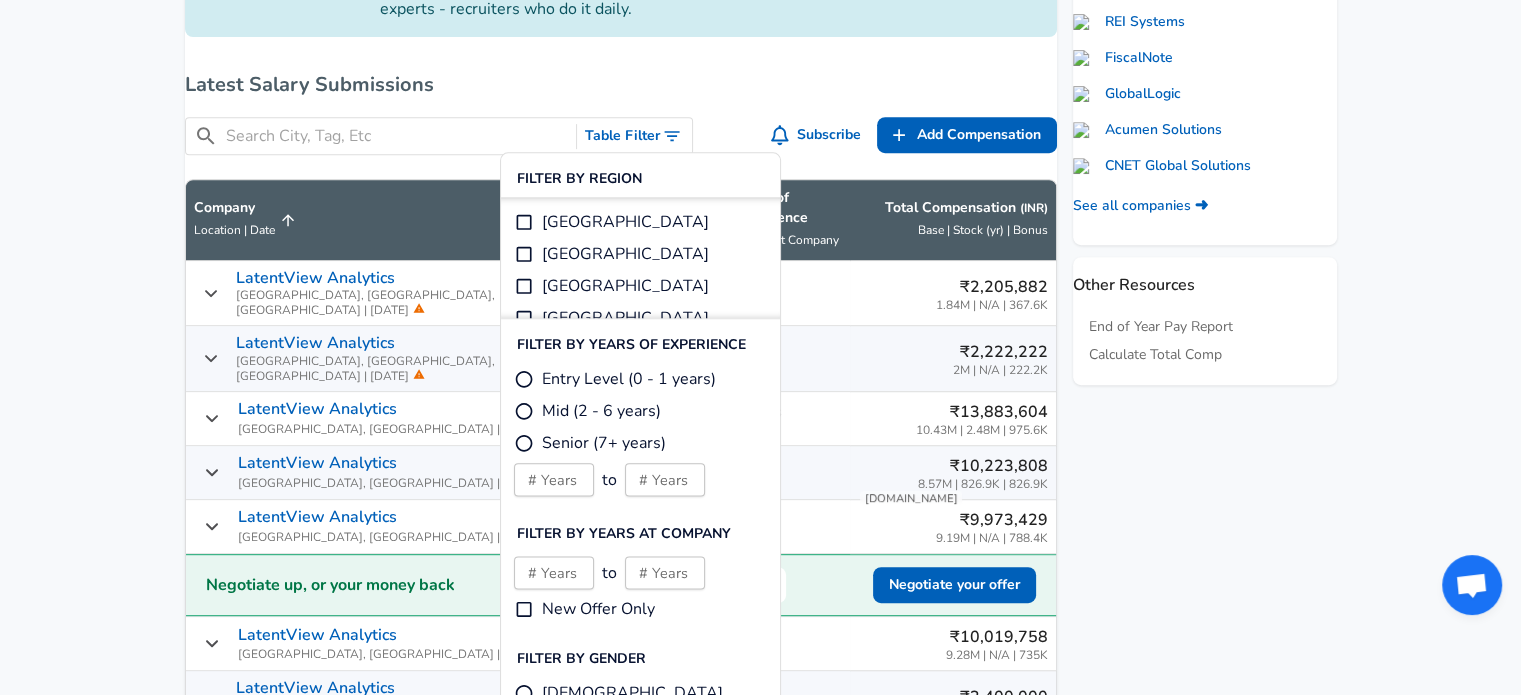 scroll, scrollTop: 306, scrollLeft: 0, axis: vertical 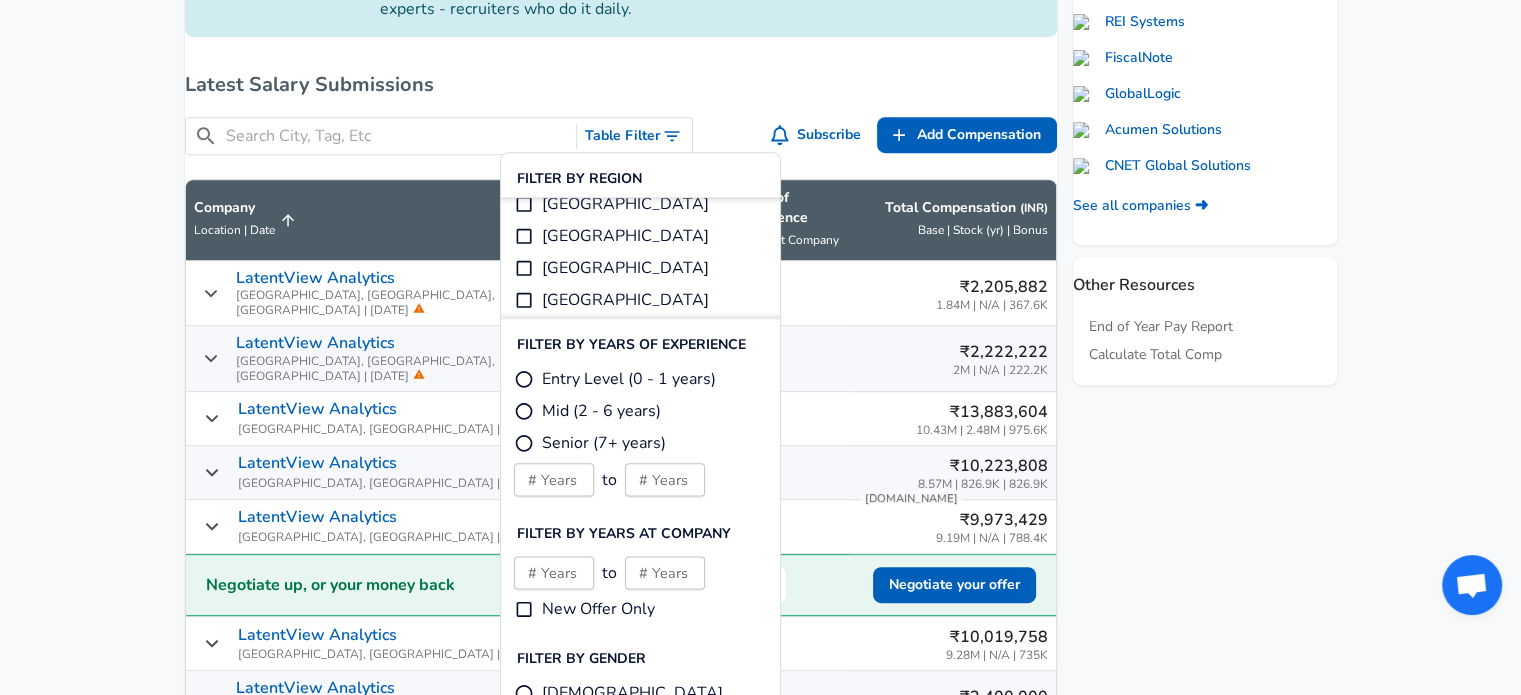 click on "Mid (2 - 6 years)" at bounding box center [524, 411] 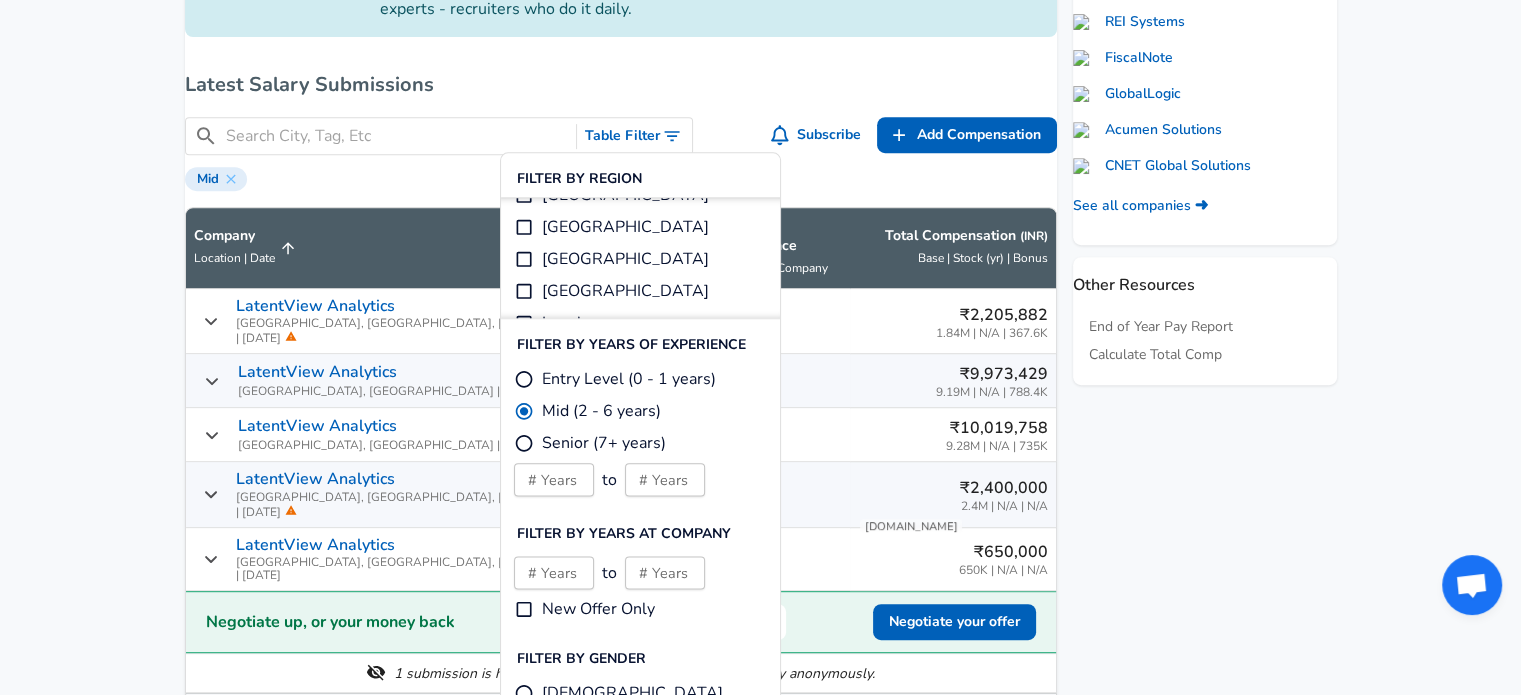 scroll, scrollTop: 316, scrollLeft: 0, axis: vertical 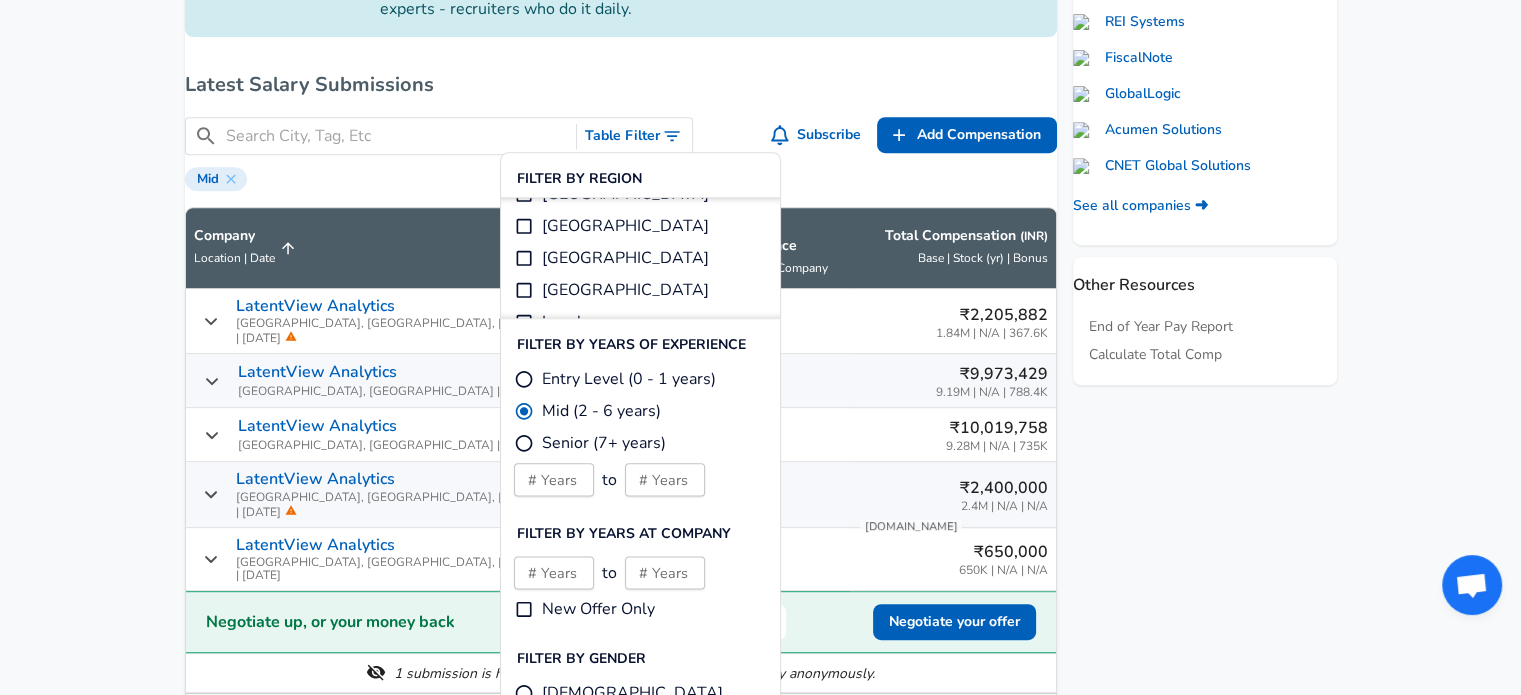 click on "[GEOGRAPHIC_DATA]" at bounding box center [524, 258] 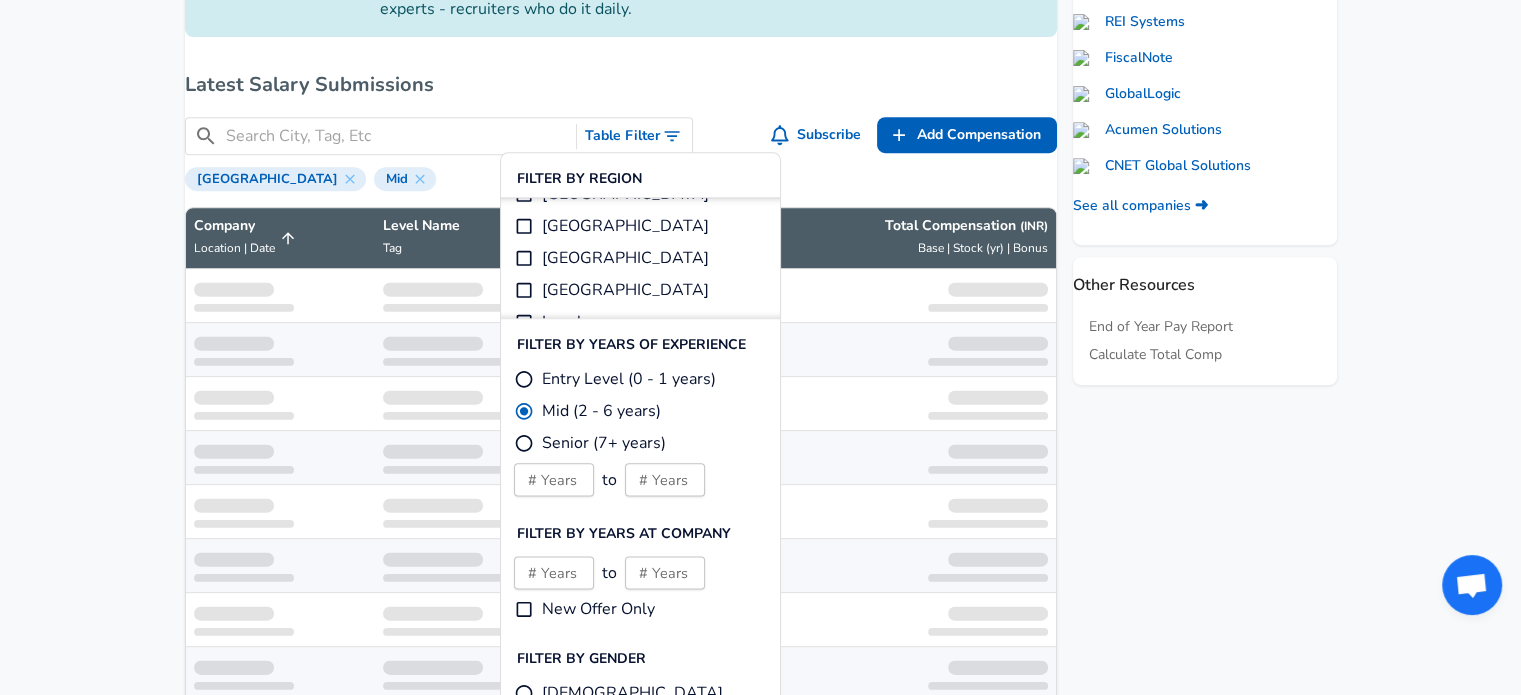 scroll, scrollTop: 0, scrollLeft: 0, axis: both 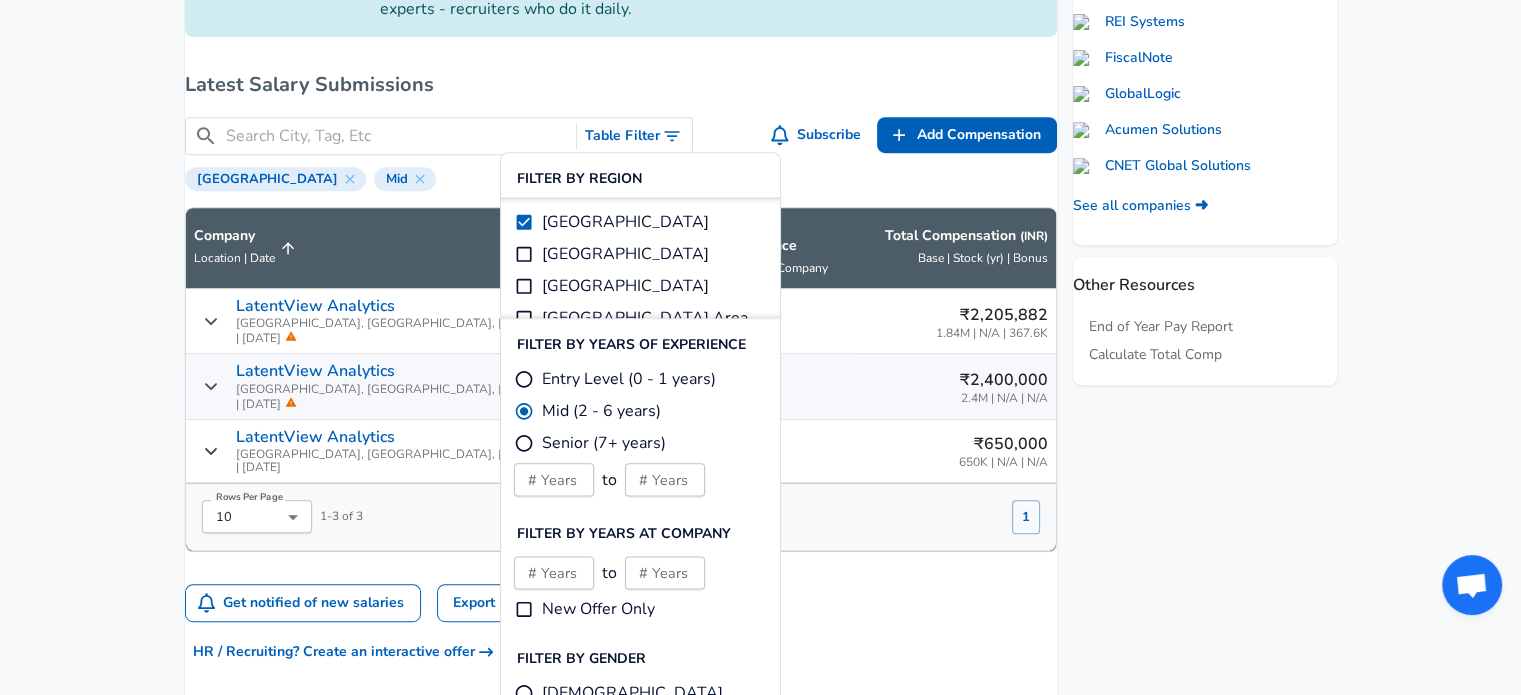click on "For Employers ₹ INR / yr Change English ([GEOGRAPHIC_DATA]) Change Login Sign Up All Data By Location By Company By Title Salary Calculator Chart Visualizations Verified Salaries Internships Negotiation Support Compare Benefits Who's Hiring 2024 Pay Report Top Paying Companies Integrate Blog Press Google Software Engineer Product Manager [US_STATE][GEOGRAPHIC_DATA] Area Data Scientist View Individual Data Points   Levels FYI Logo Salaries 📂   All Data 🌎   By Location 🏢   By Company 🖋    By Title 🏭️    By Industry 📍   Salary Heatmap 📈   Chart Visualizations 🔥   Real-time Percentiles 🎓   Internships ❣️   Compare Benefits 🎬   2024 Pay Report 🏆   Top Paying Companies 💸   Calculate Meeting Cost #️⃣   Salary Calculator Contribute Add Salary Add Company Benefits Add Level Mapping Jobs Services Candidate Services 💵  Negotiation Coaching 📄  Resume Review 🎁  Gift a Resume Review For Employers Interactive Offers Real-time Percentiles  🔥 Compensation Benchmarking For Academic Research" at bounding box center (760, -496) 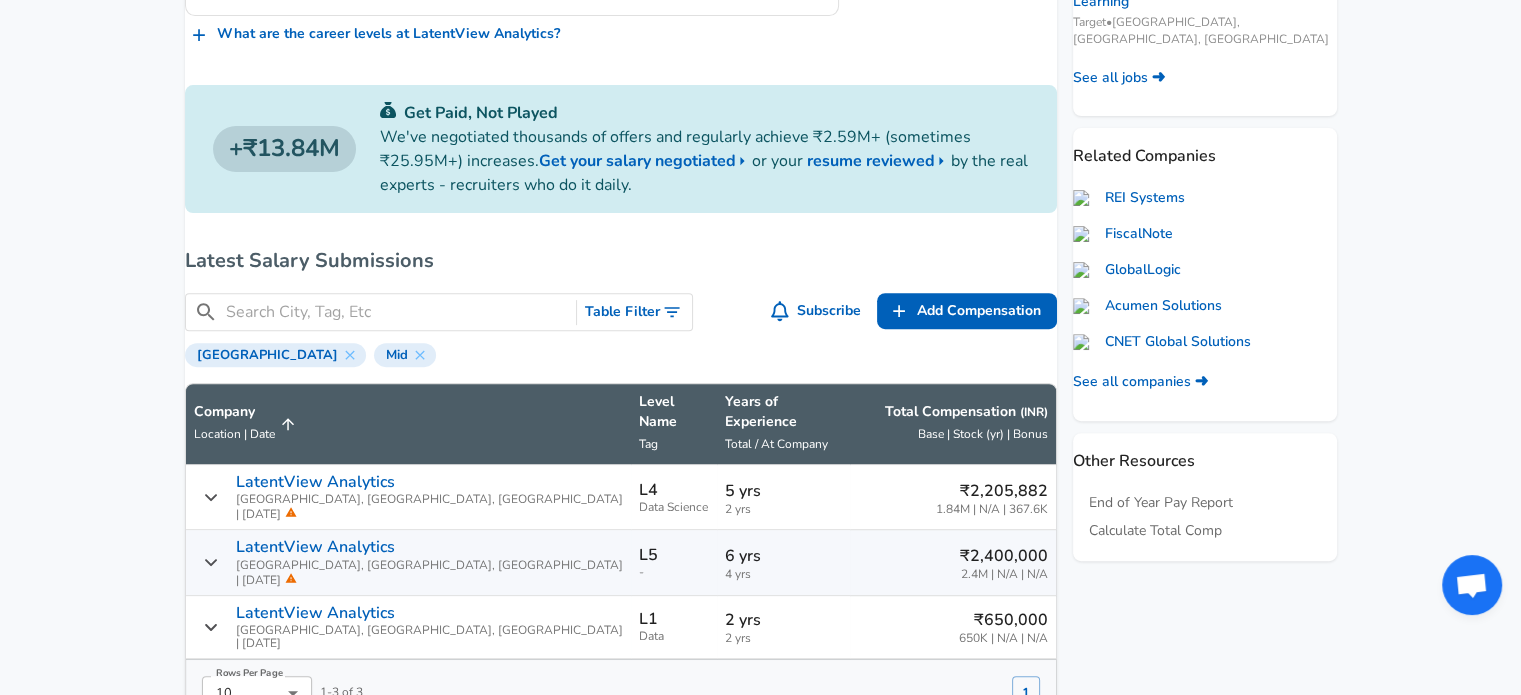 scroll, scrollTop: 671, scrollLeft: 0, axis: vertical 